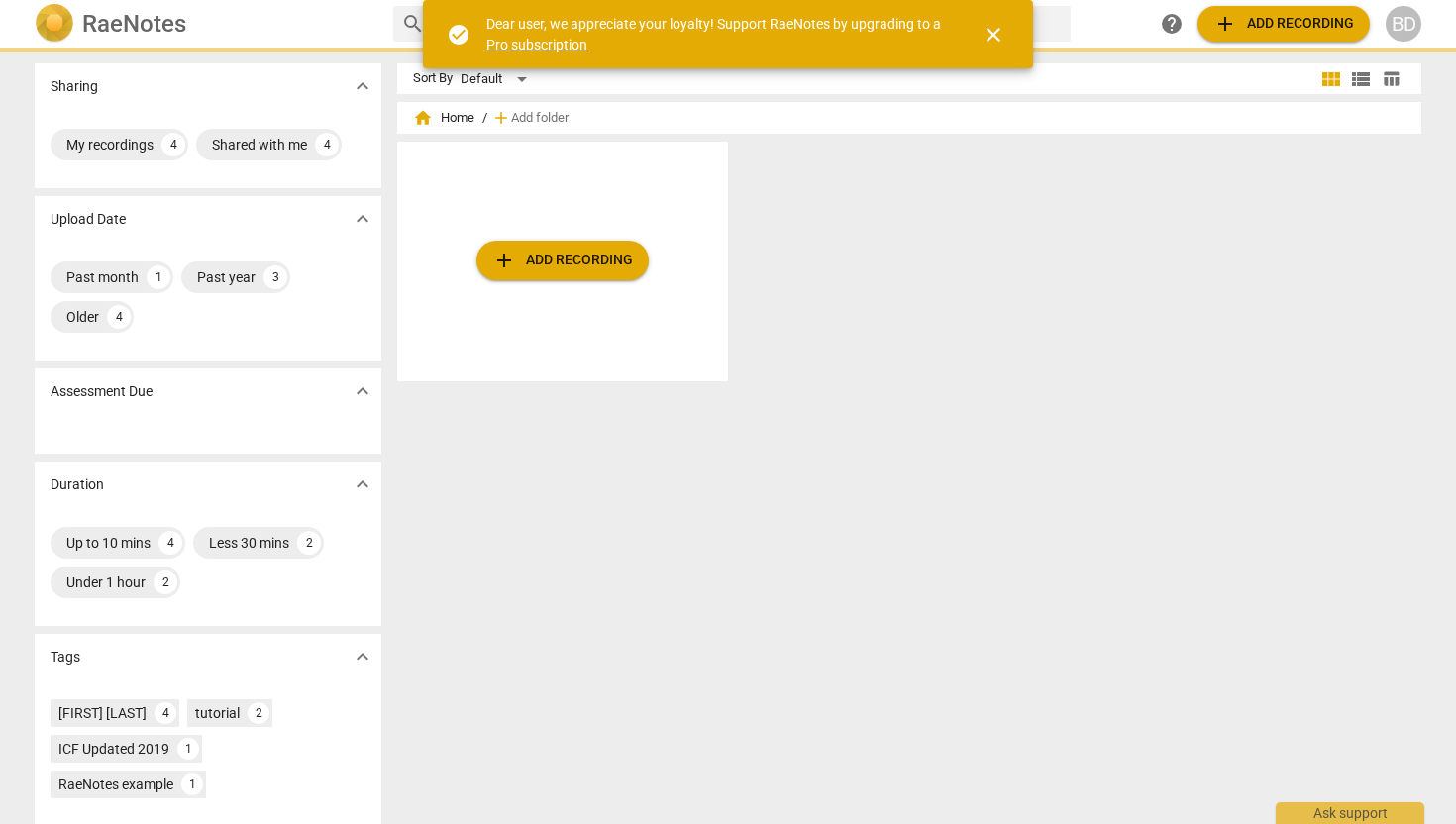 scroll, scrollTop: 0, scrollLeft: 0, axis: both 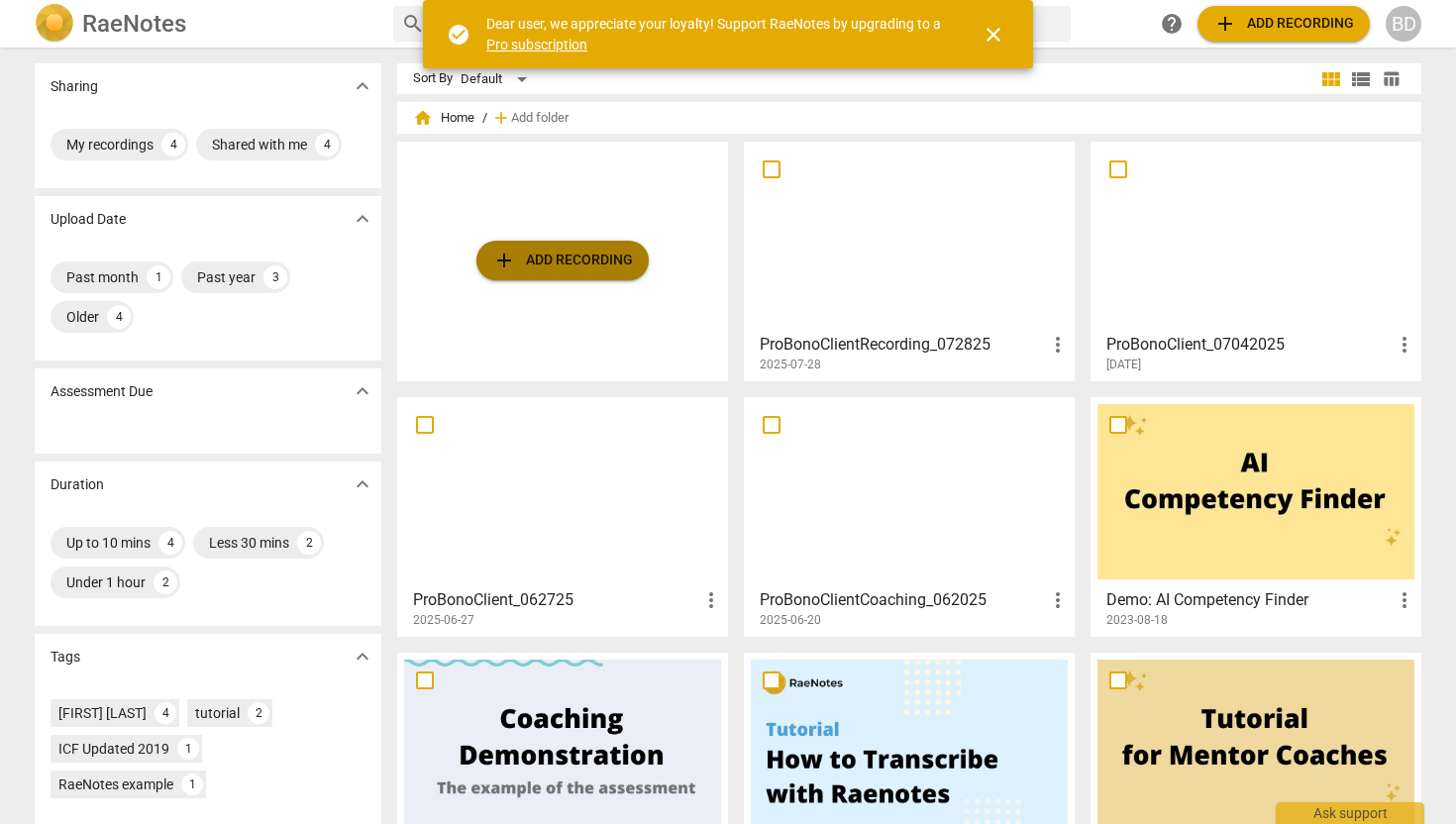 click on "add   Add recording" at bounding box center (563, 260) 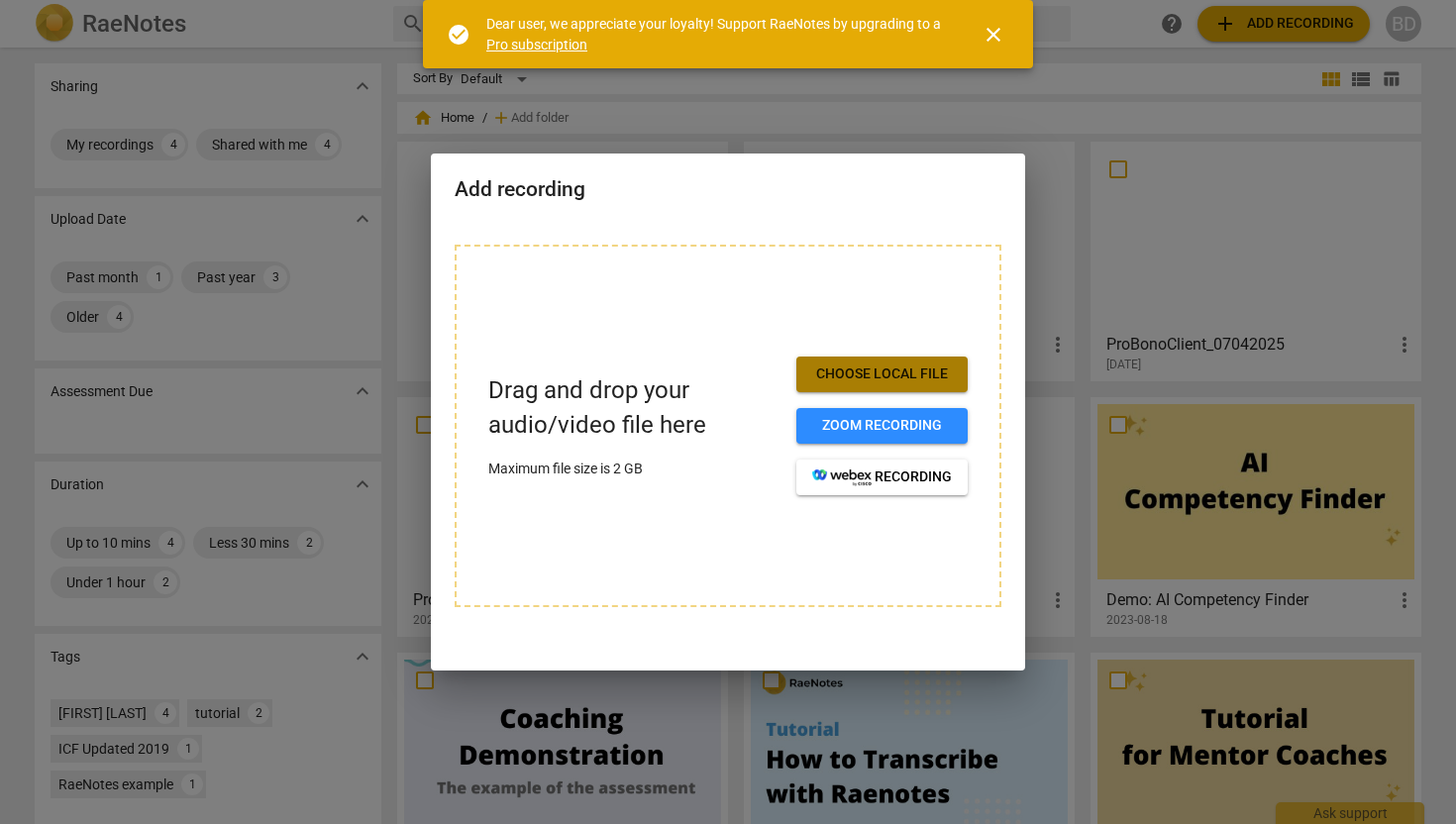 click on "Choose local file" at bounding box center (882, 374) 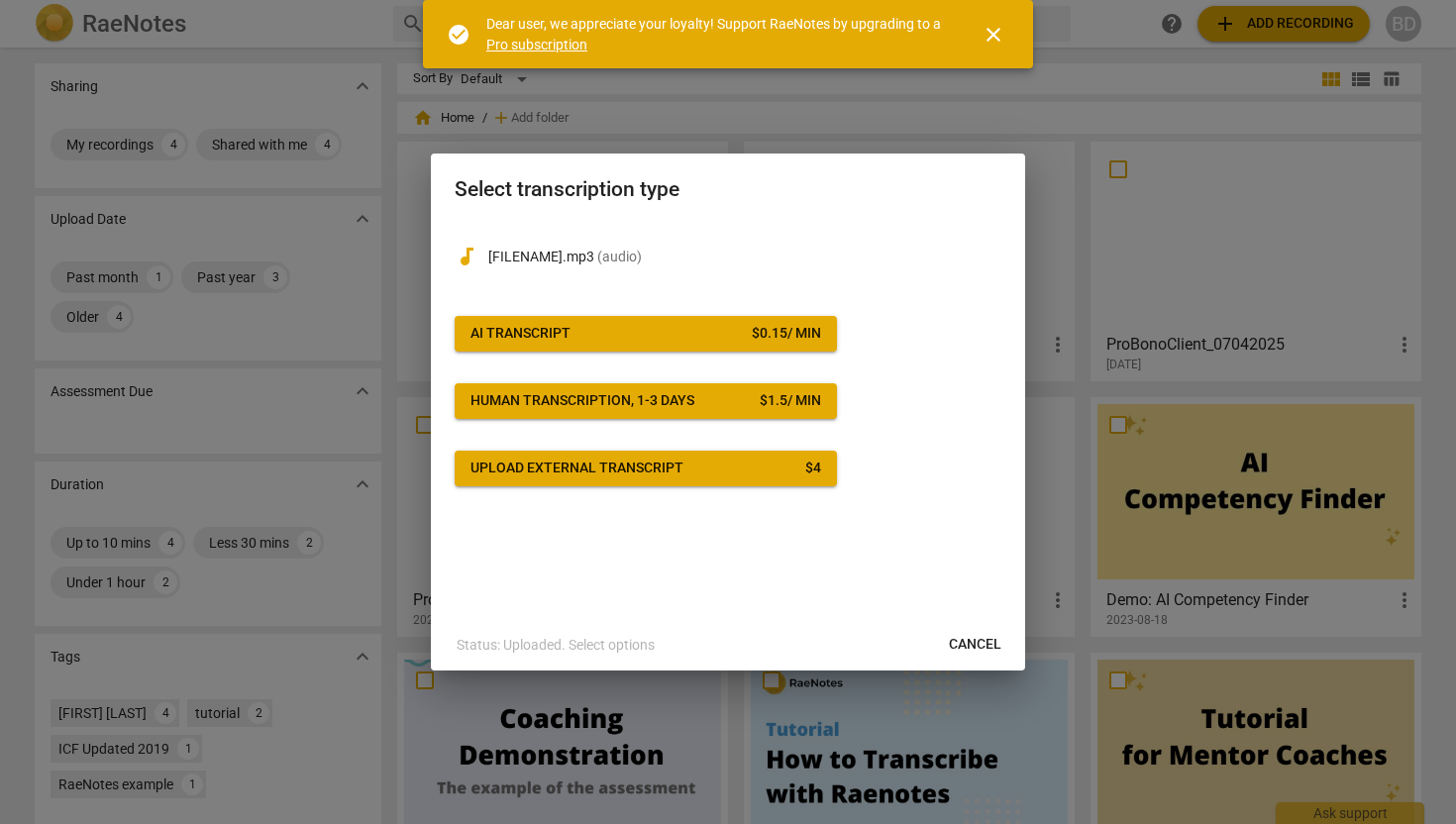 click on "AI Transcript $ 0.15  / min" at bounding box center (646, 334) 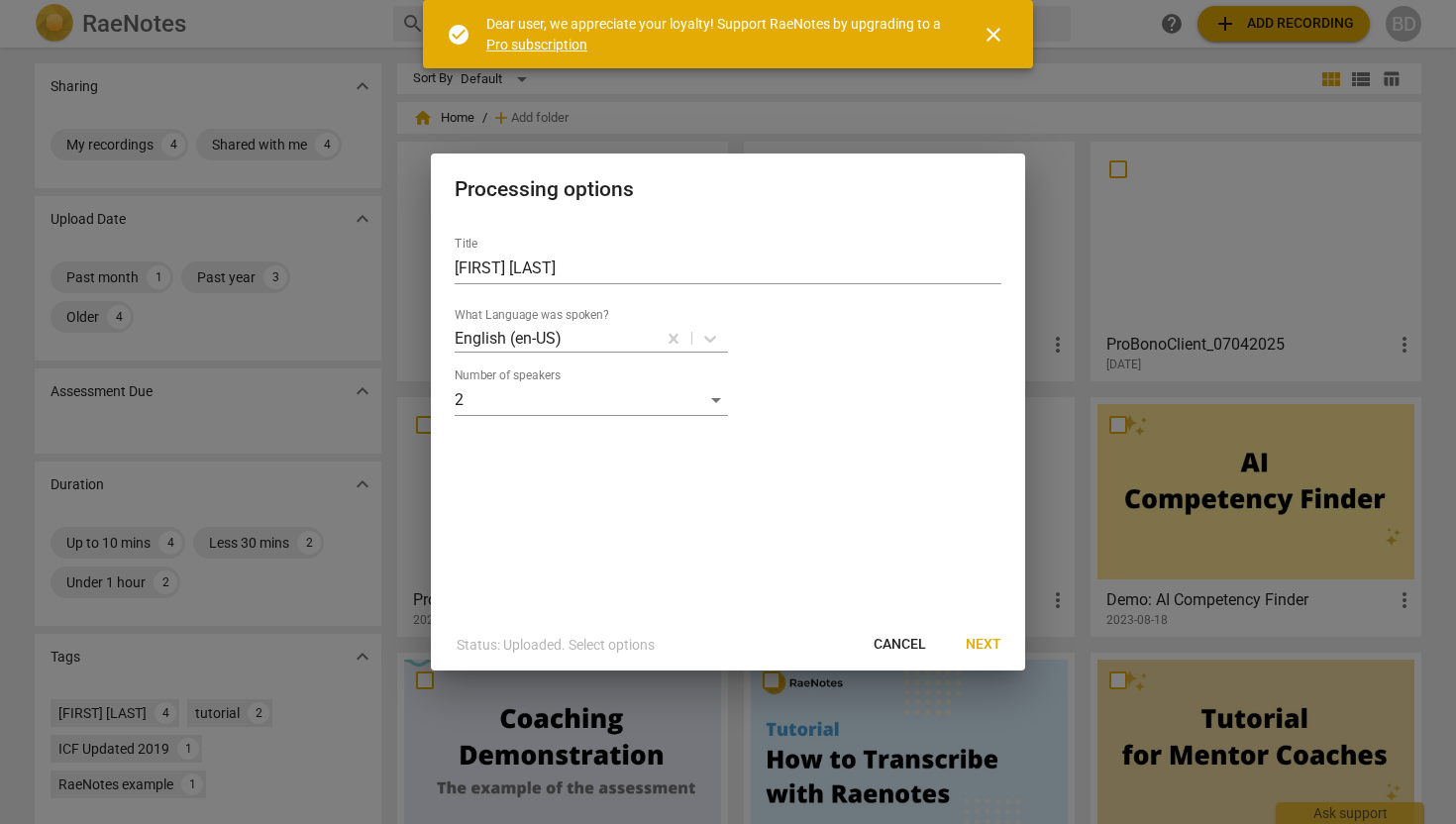click on "Next" at bounding box center (984, 645) 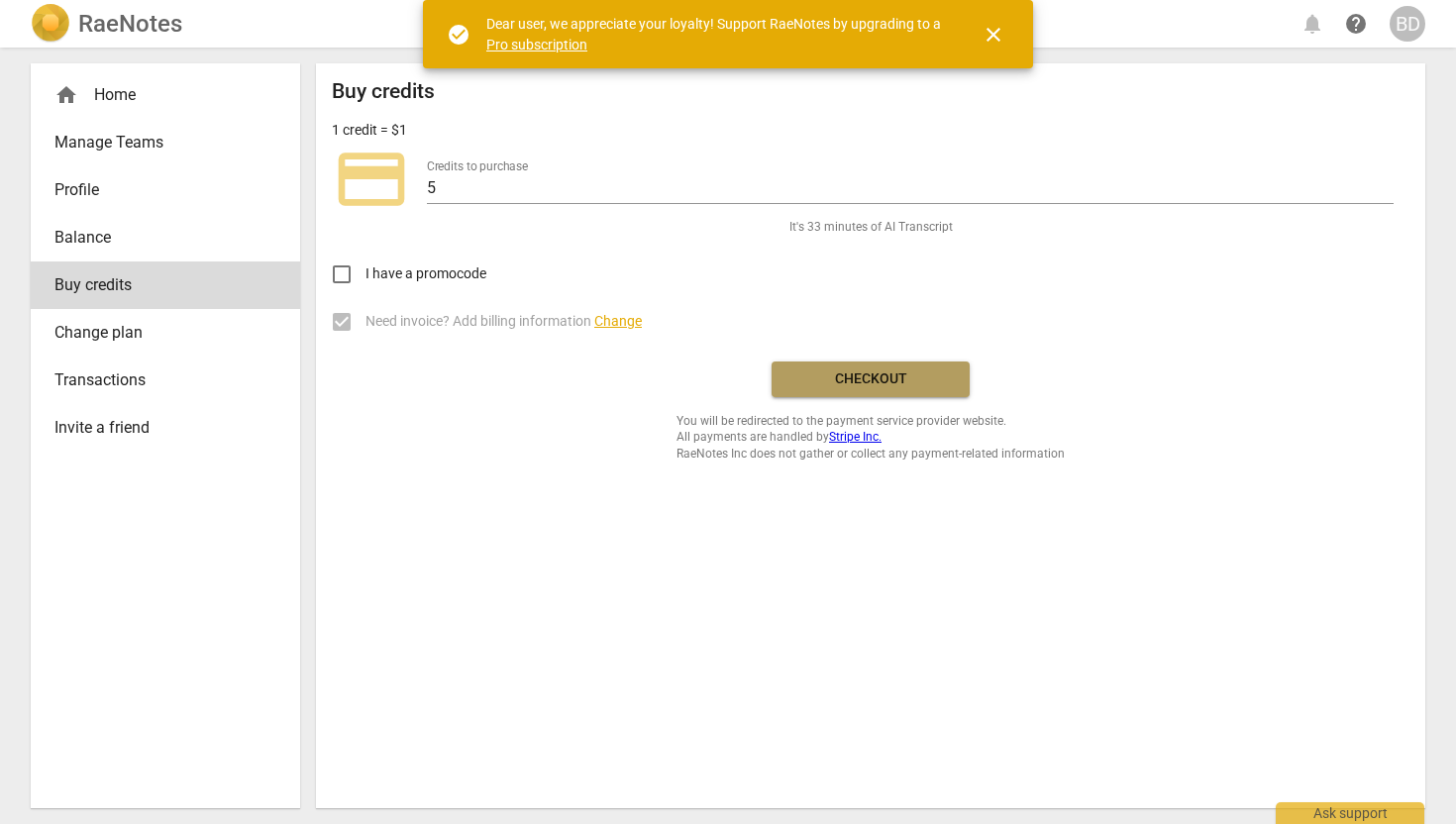 click on "Checkout" at bounding box center [871, 379] 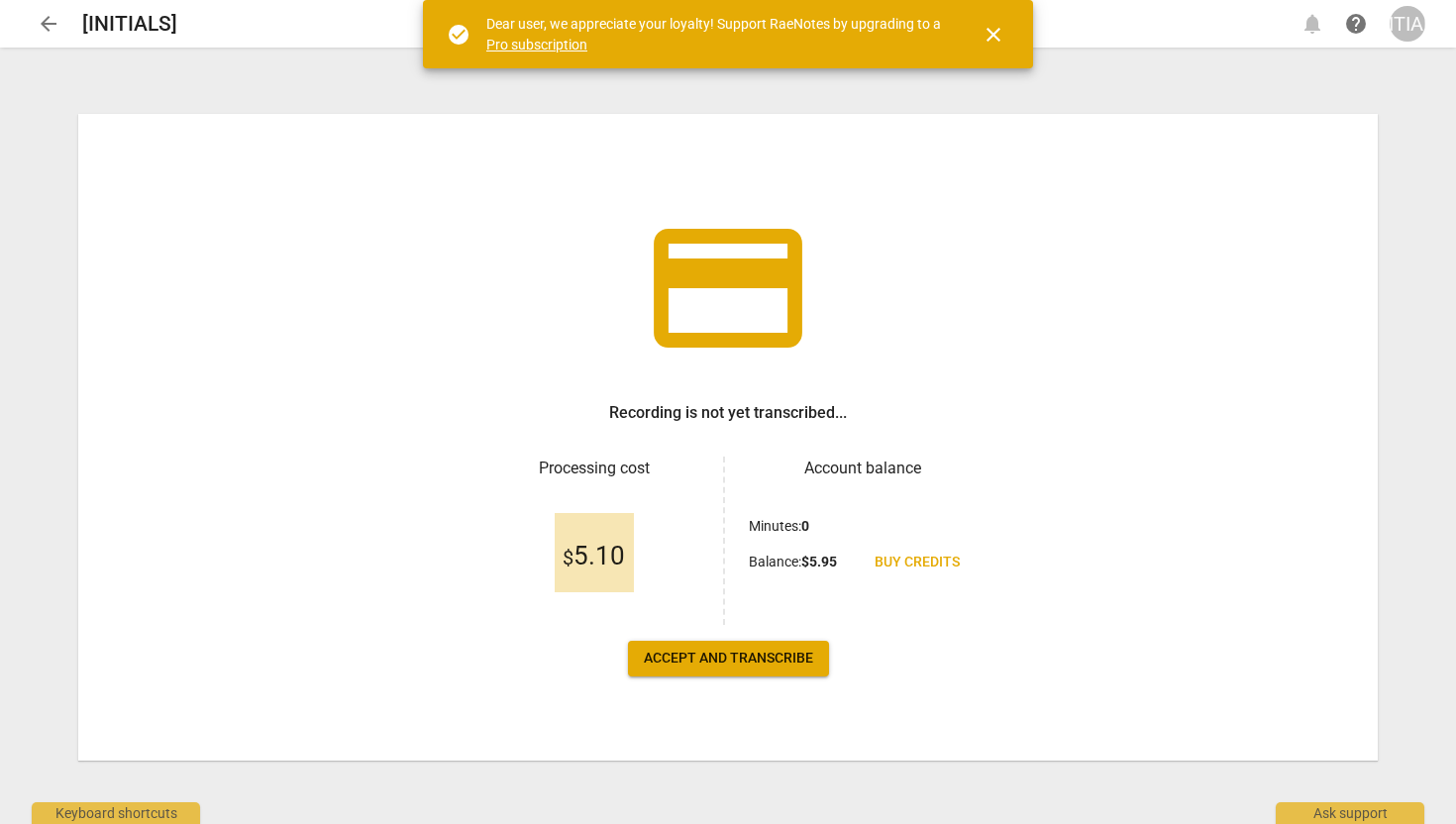 scroll, scrollTop: 0, scrollLeft: 0, axis: both 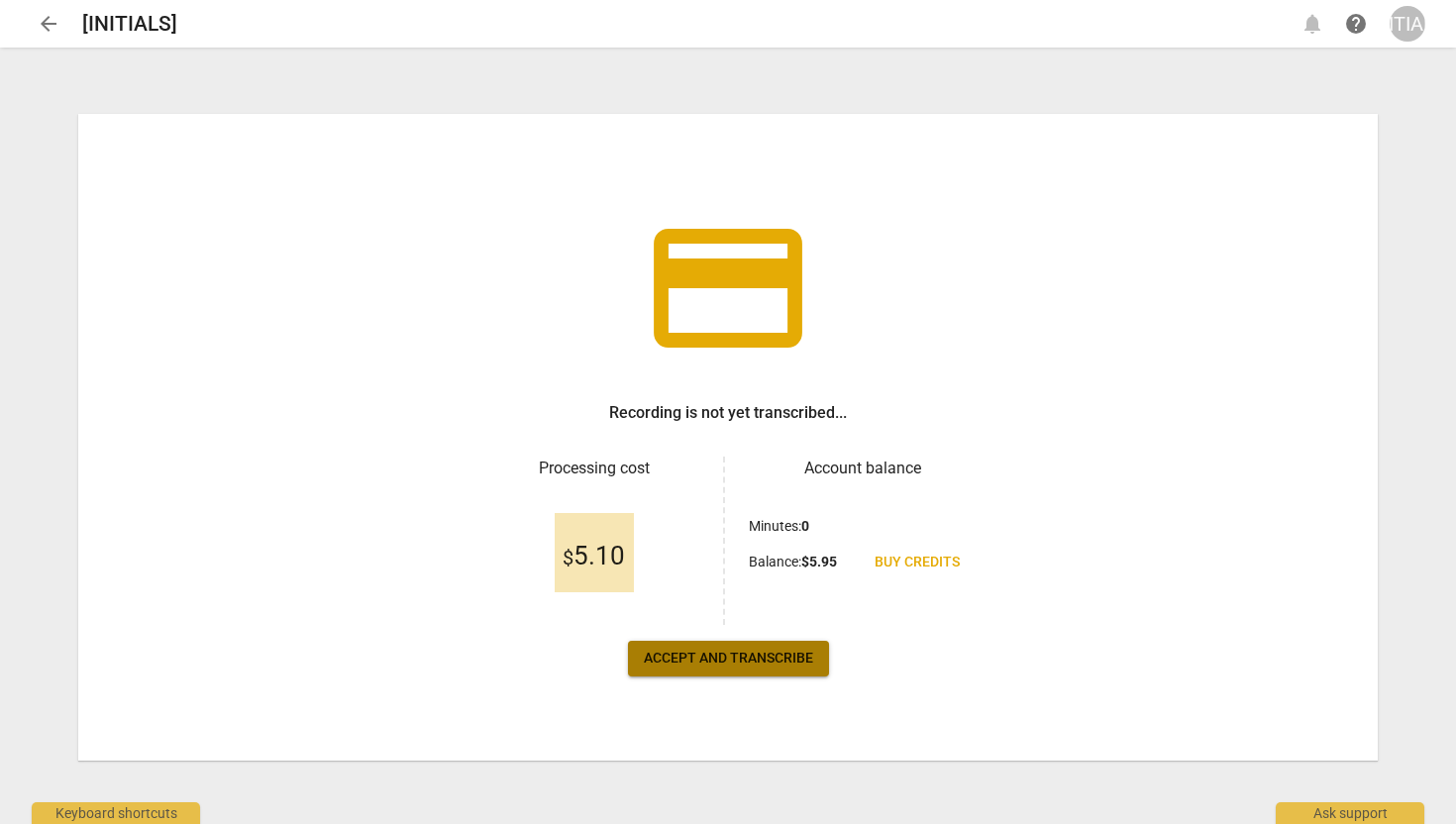 click on "Accept and transcribe" at bounding box center [728, 659] 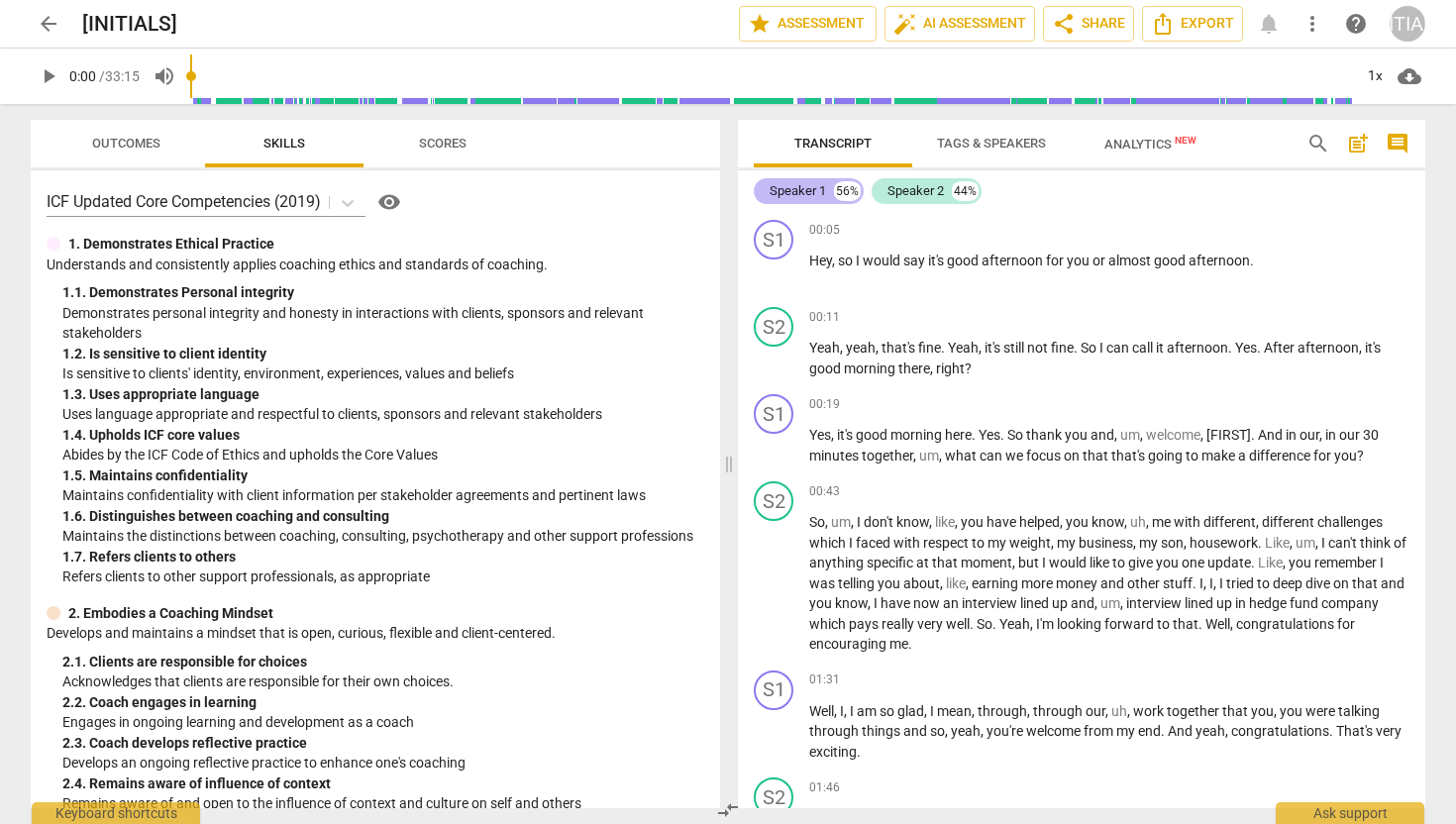 click on "Speaker 1" at bounding box center [797, 191] 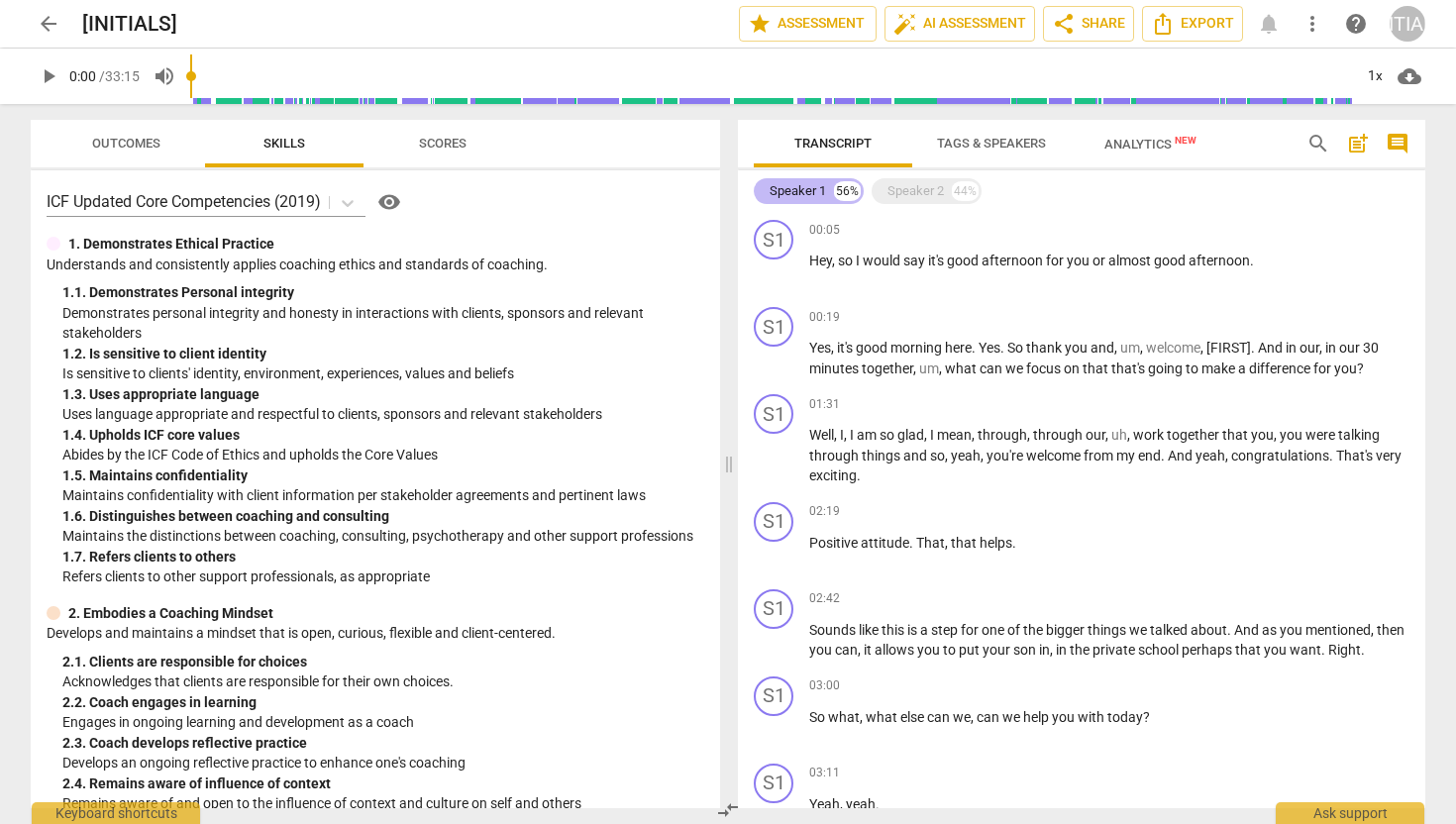 click on "Speaker 1 56%" at bounding box center (808, 191) 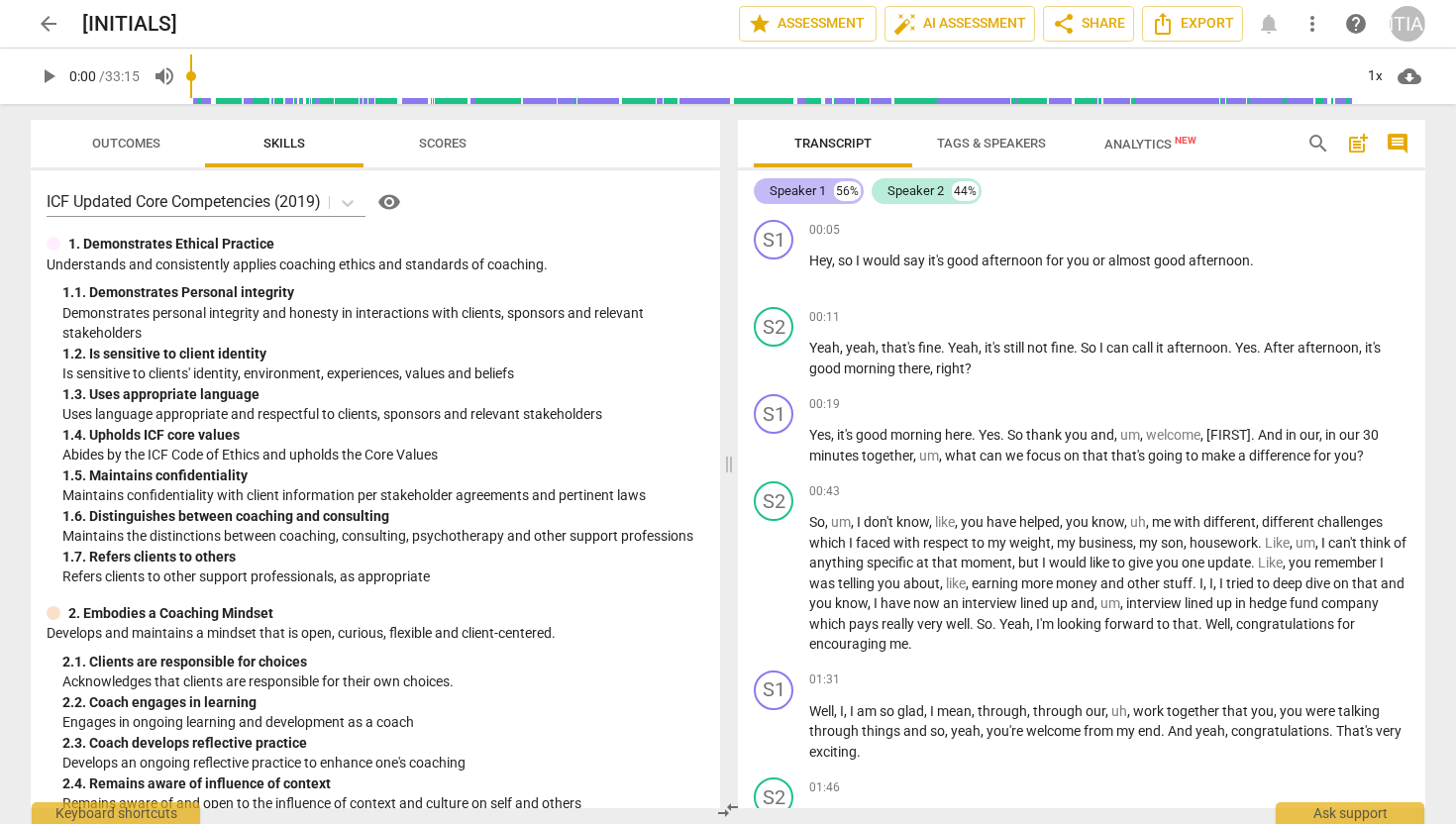 click on "Speaker 1 56%" at bounding box center [808, 191] 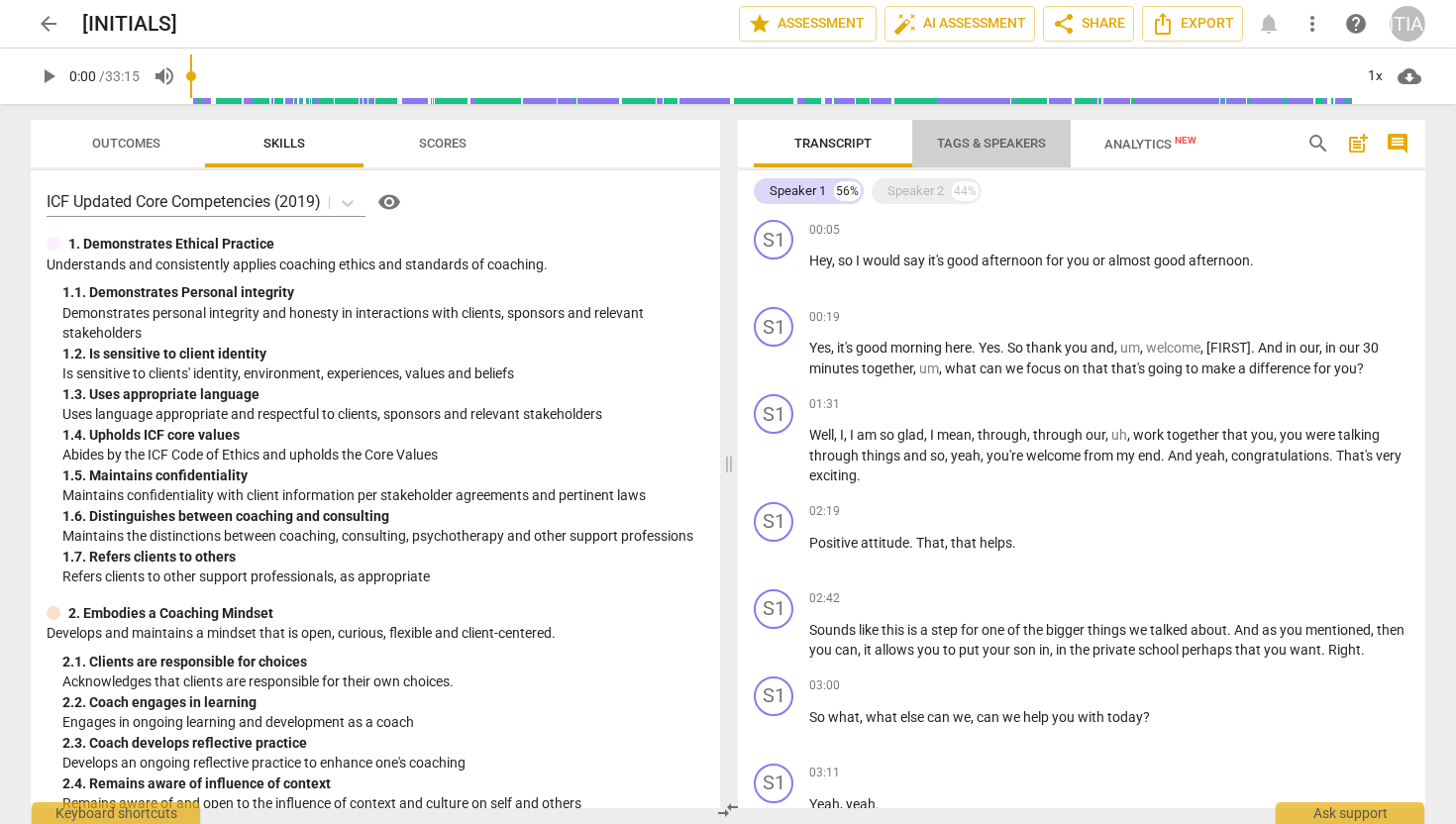 click on "Tags & Speakers" at bounding box center (991, 143) 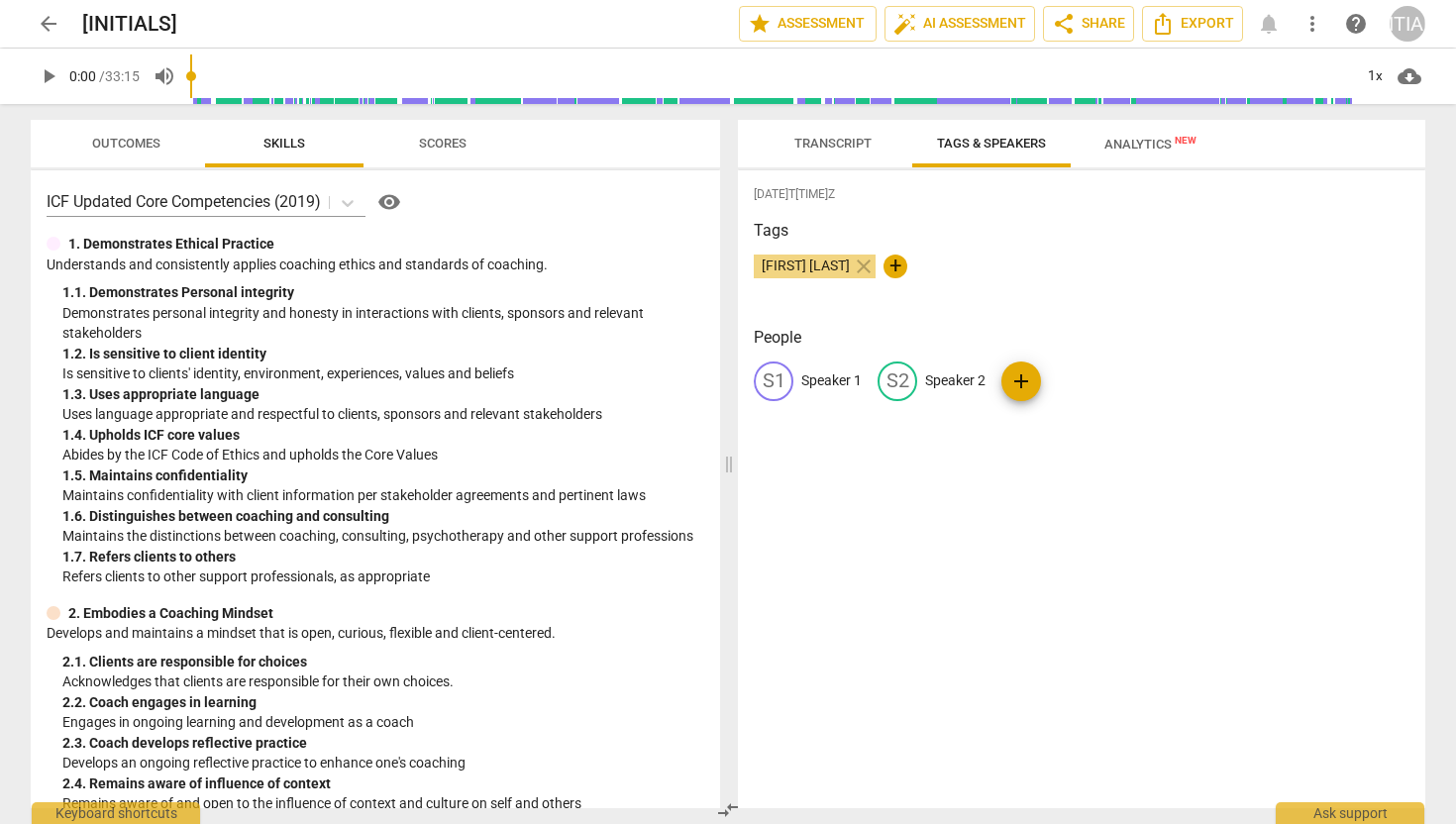 click on "Speaker 1" at bounding box center [831, 380] 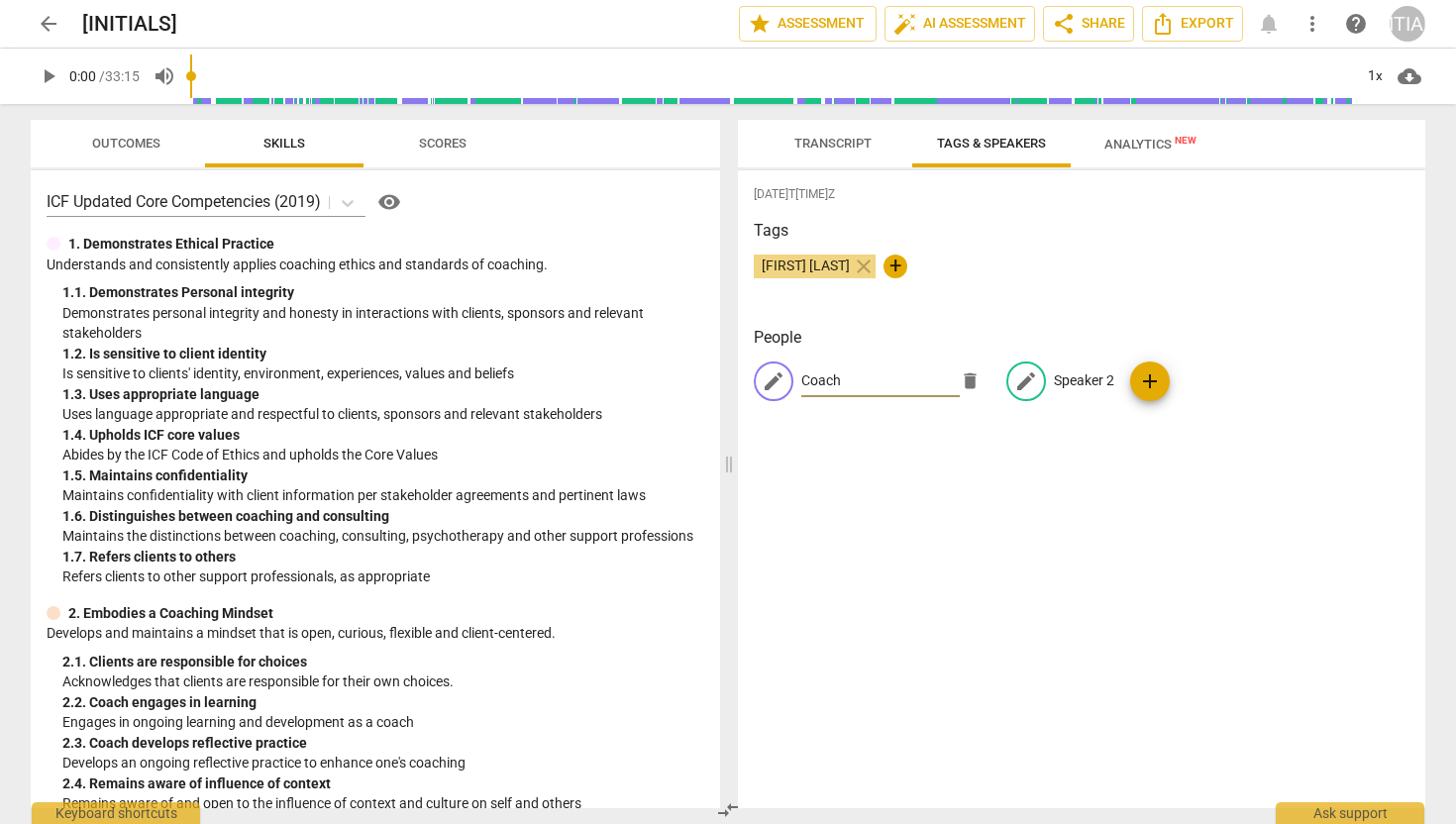 type on "Coach" 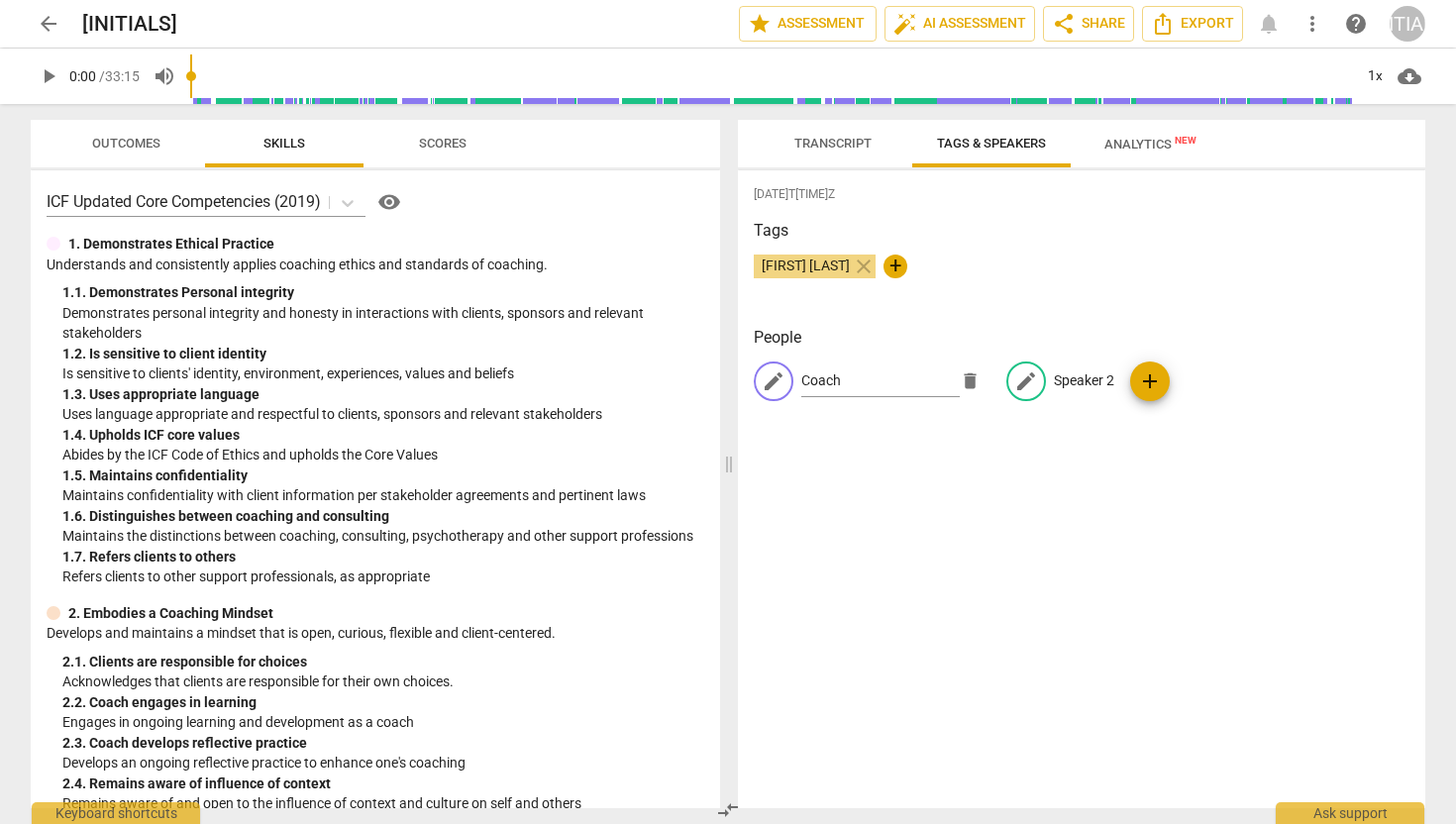 click on "Speaker 2" at bounding box center [1084, 380] 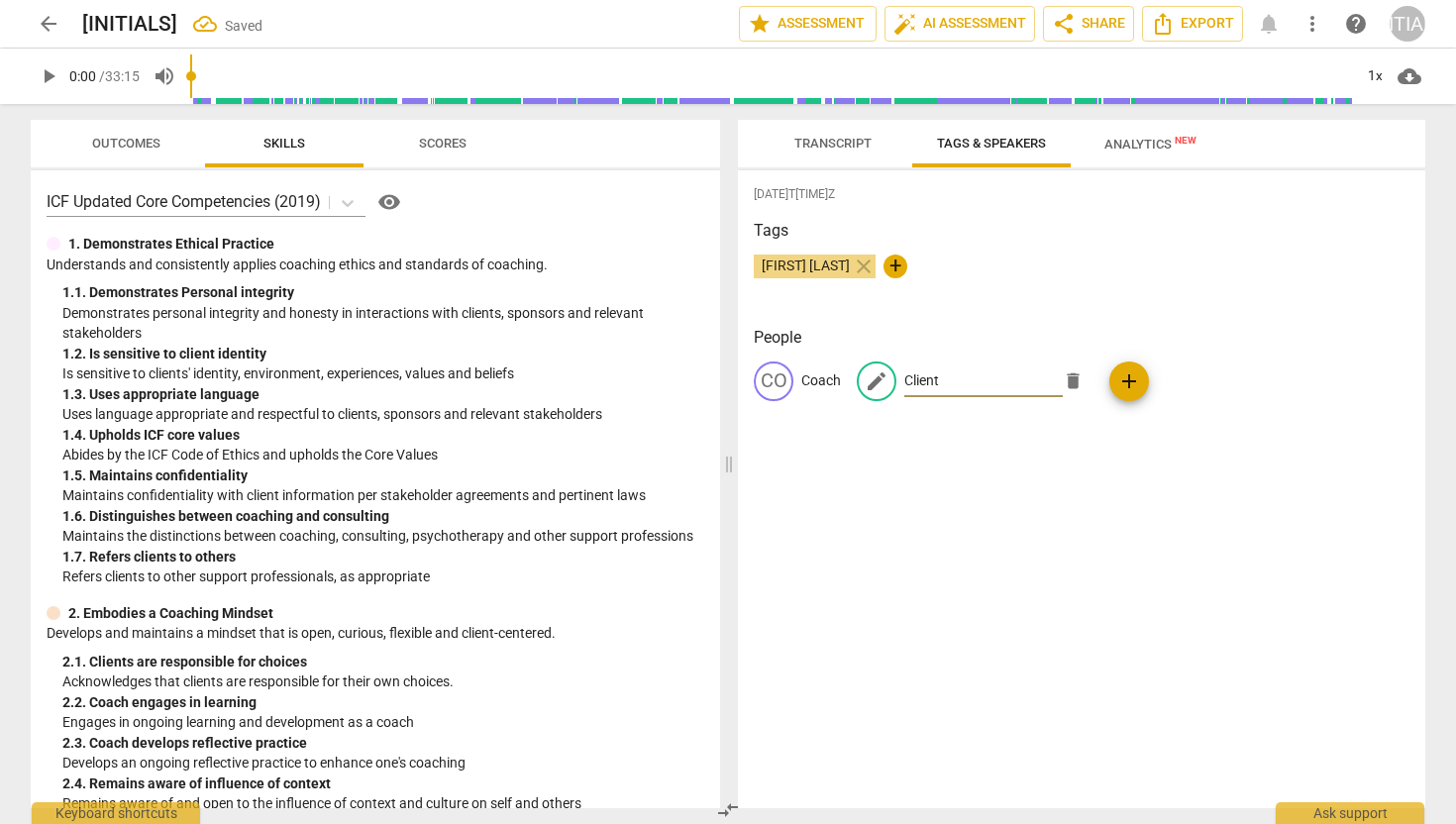type on "Client" 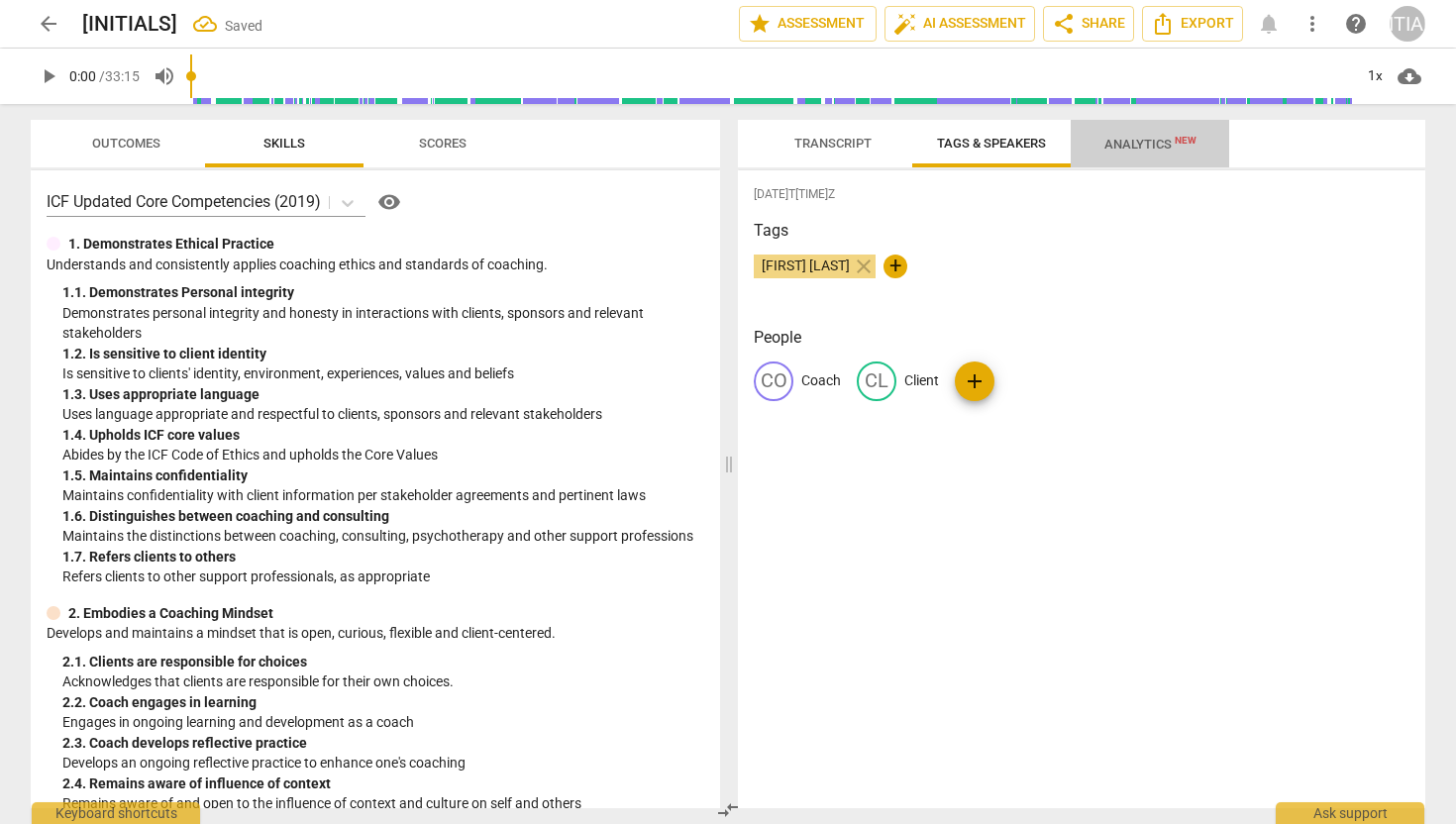 click on "Analytics   New" at bounding box center (1150, 144) 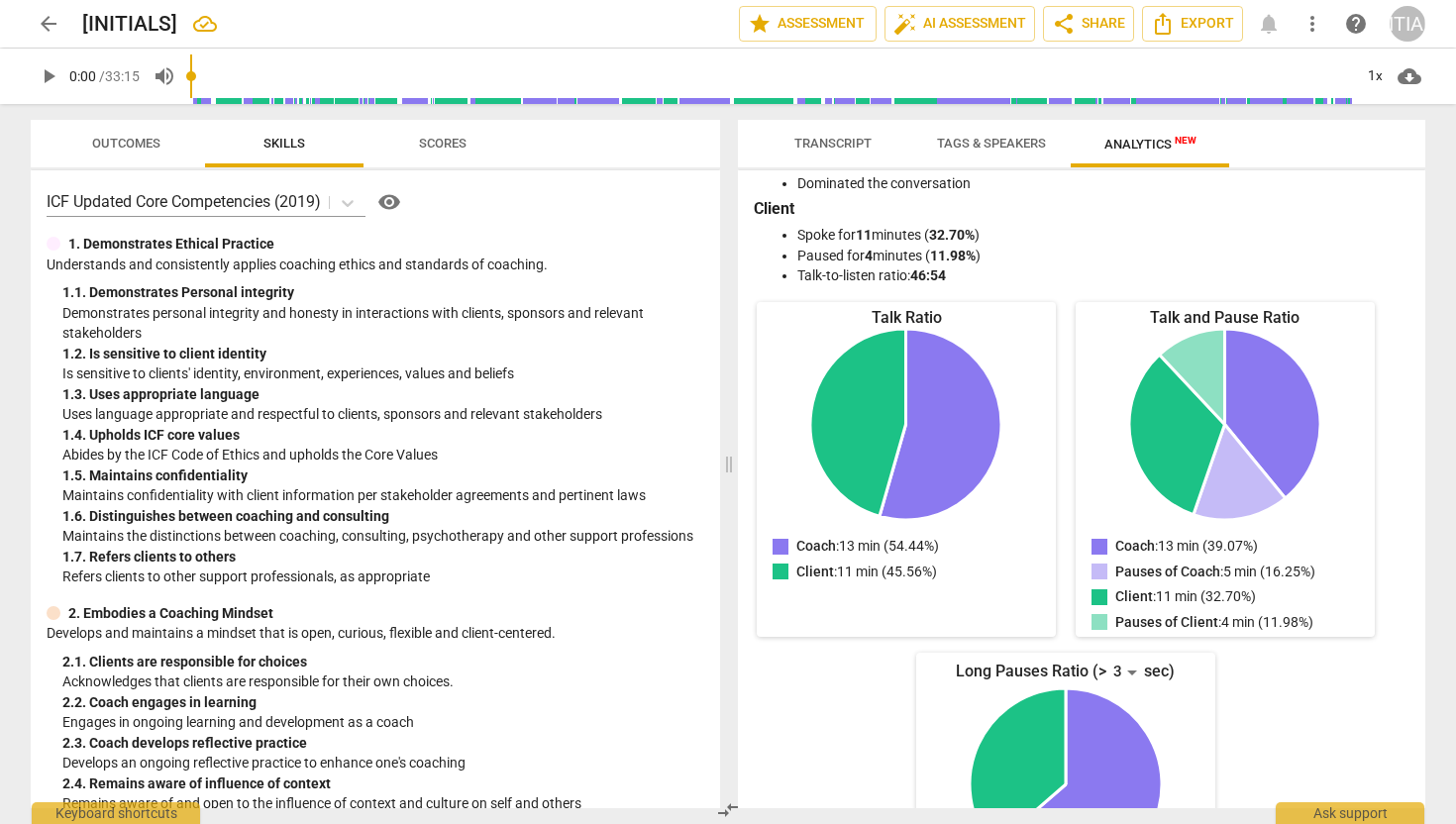 scroll, scrollTop: 0, scrollLeft: 0, axis: both 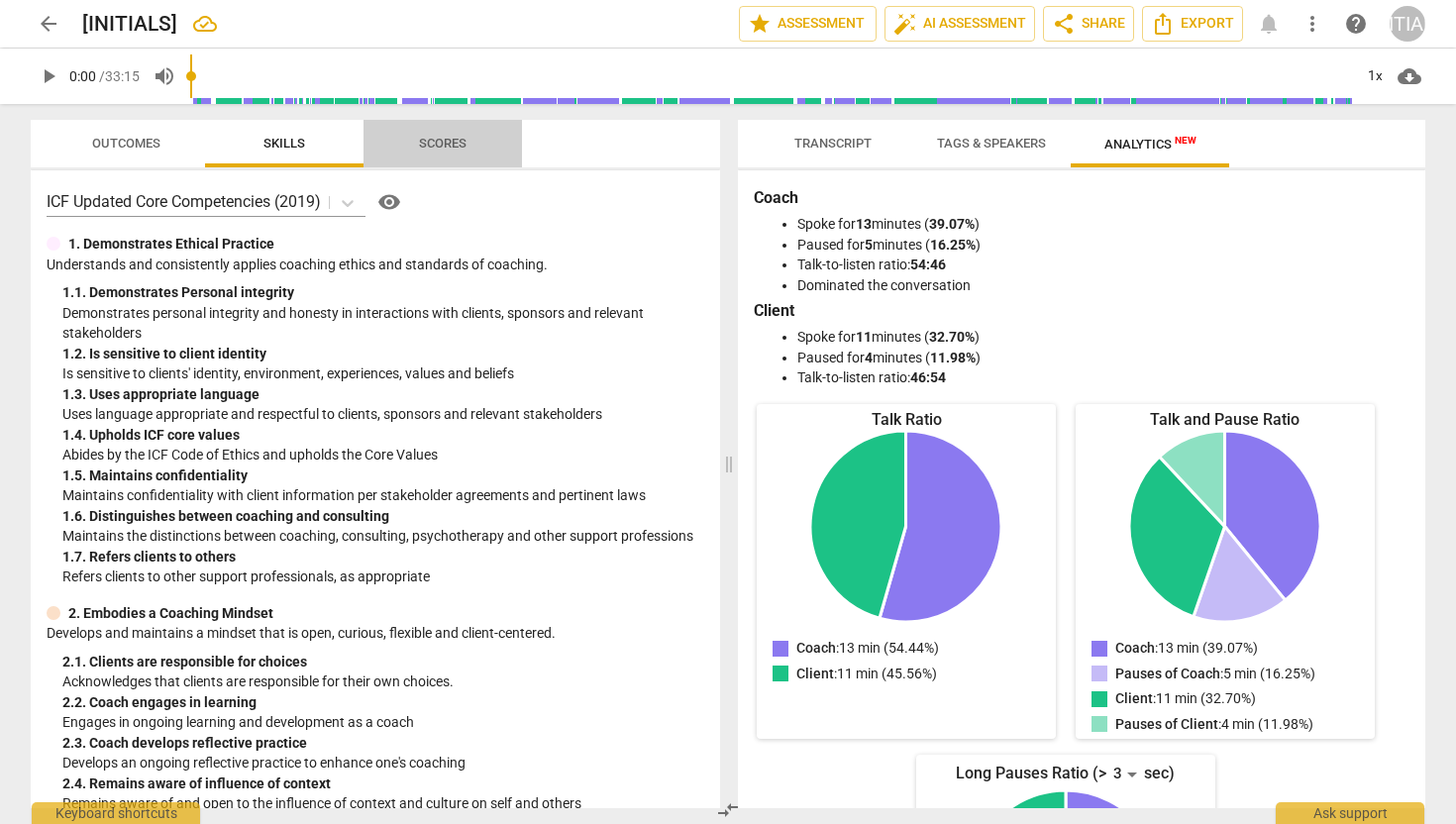 click on "Scores" at bounding box center [443, 143] 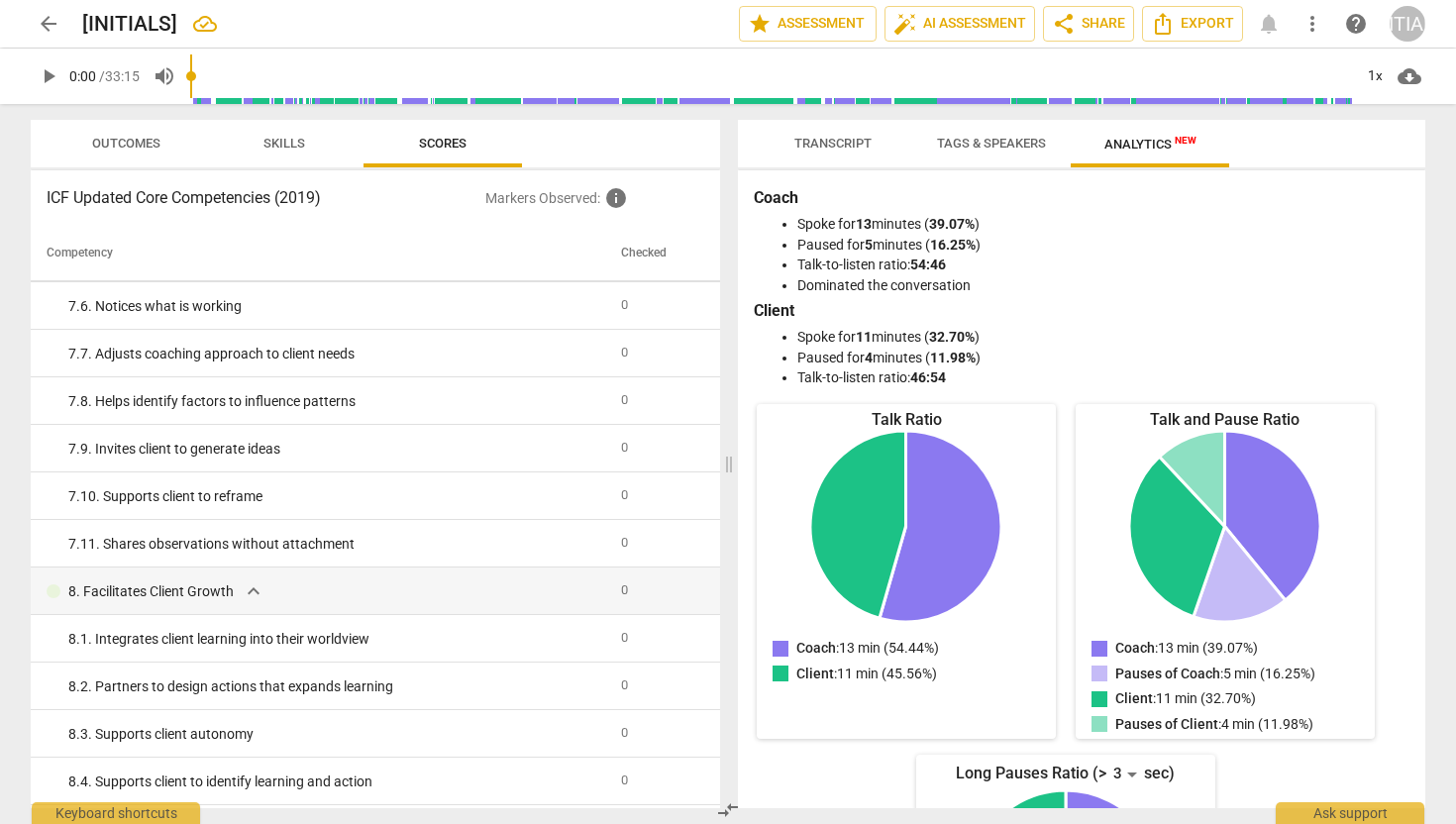 scroll, scrollTop: 2663, scrollLeft: 0, axis: vertical 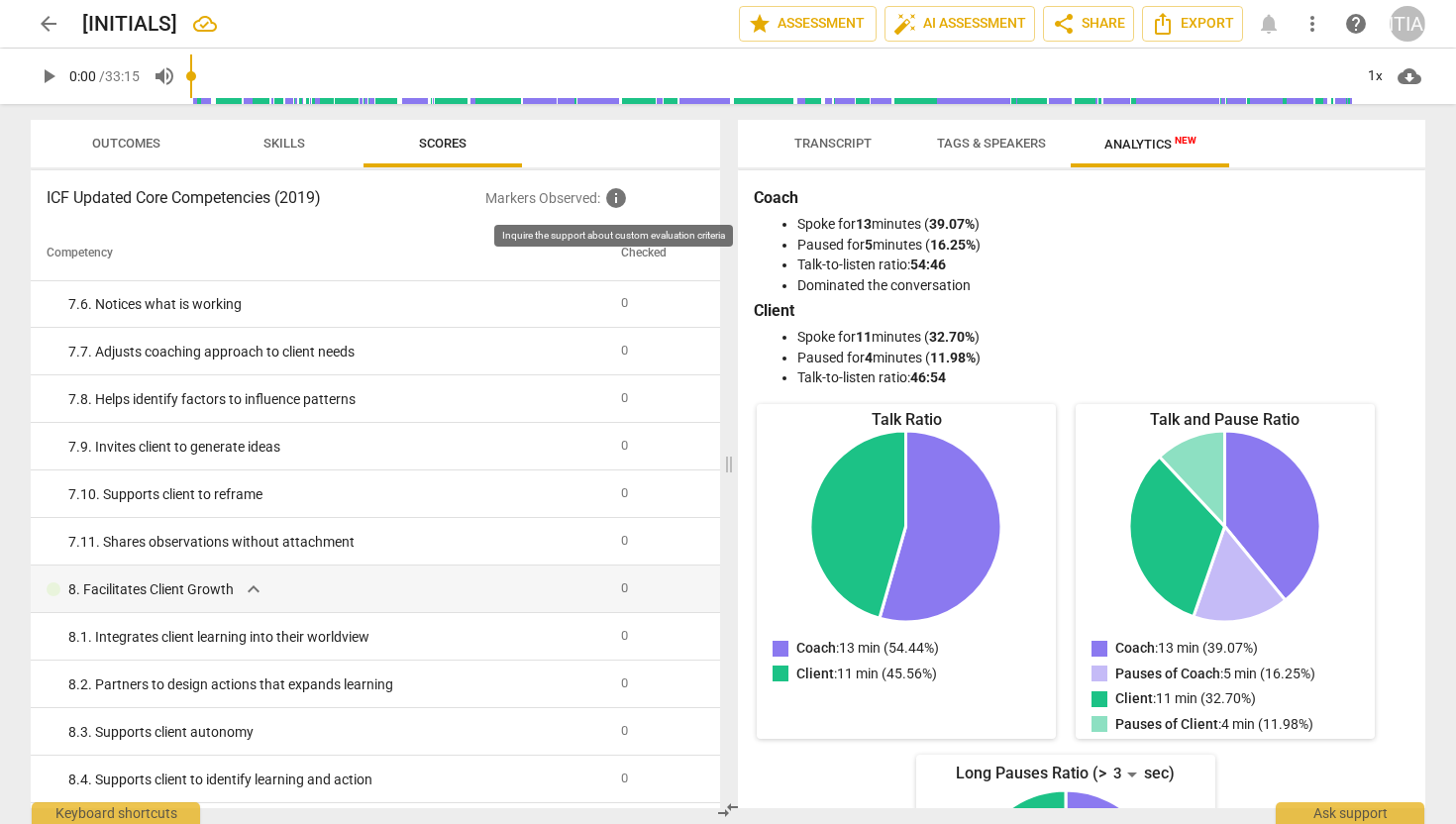 click on "info" at bounding box center (616, 198) 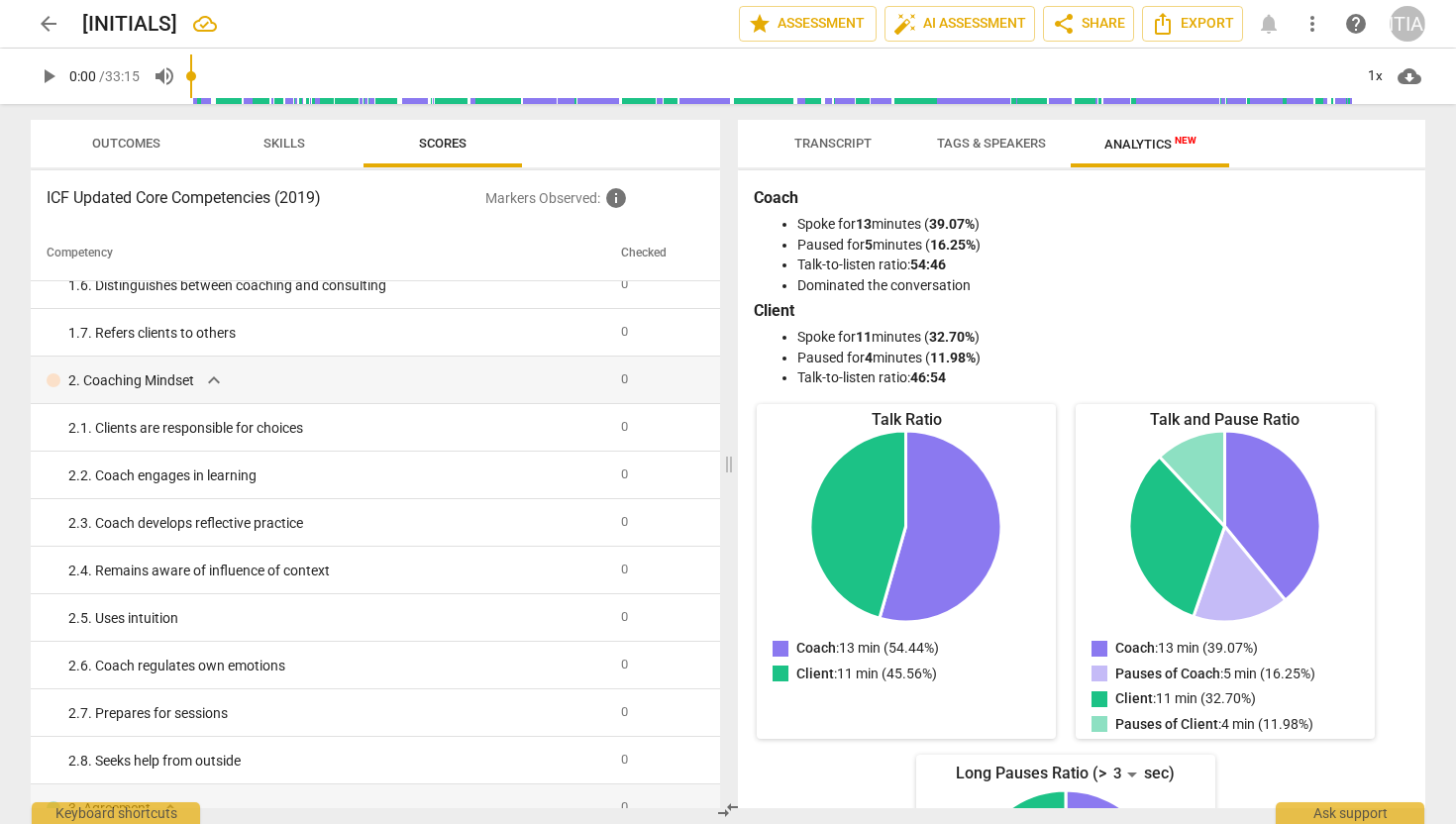 scroll, scrollTop: 0, scrollLeft: 0, axis: both 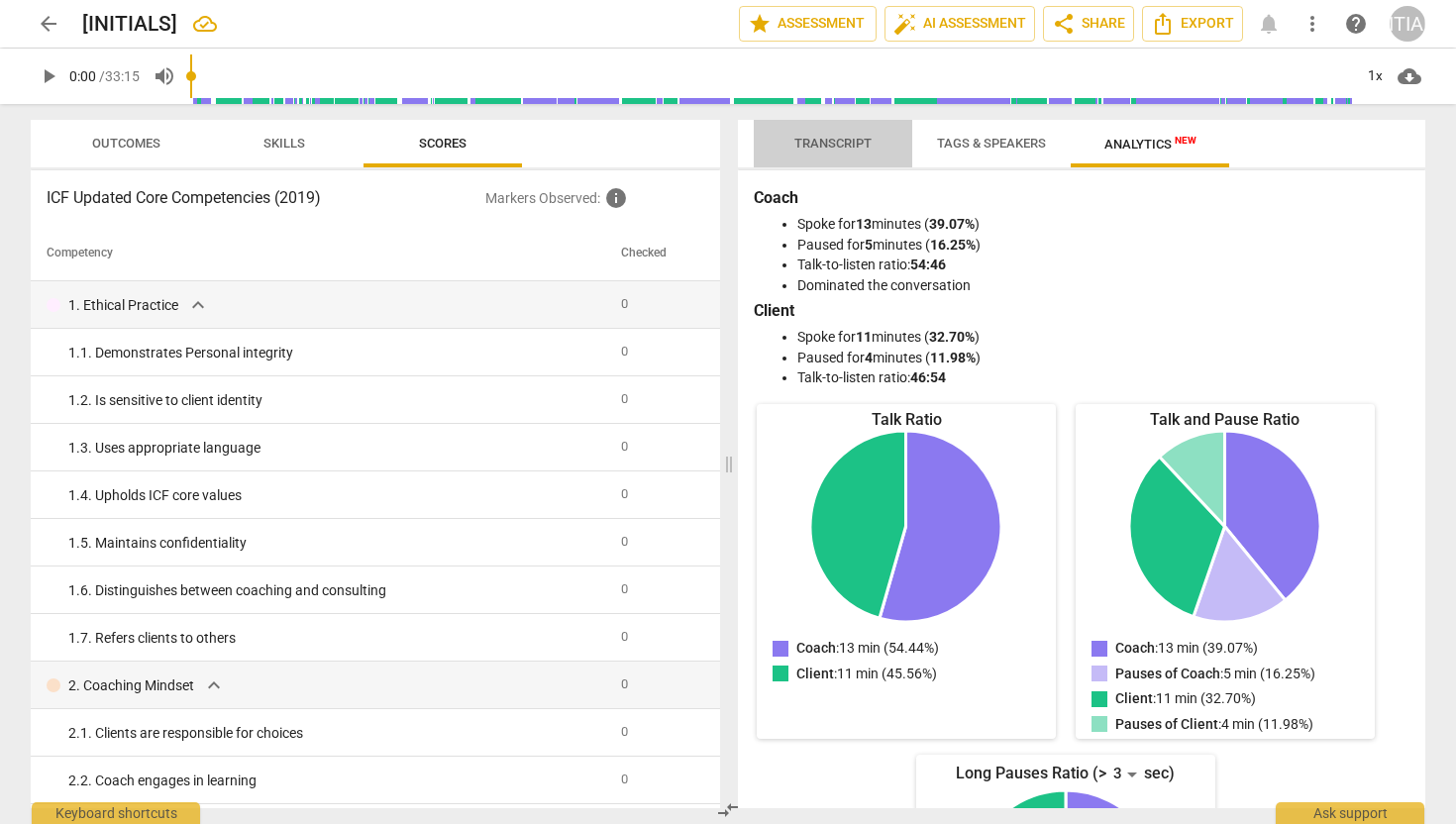 click on "Transcript" at bounding box center (833, 143) 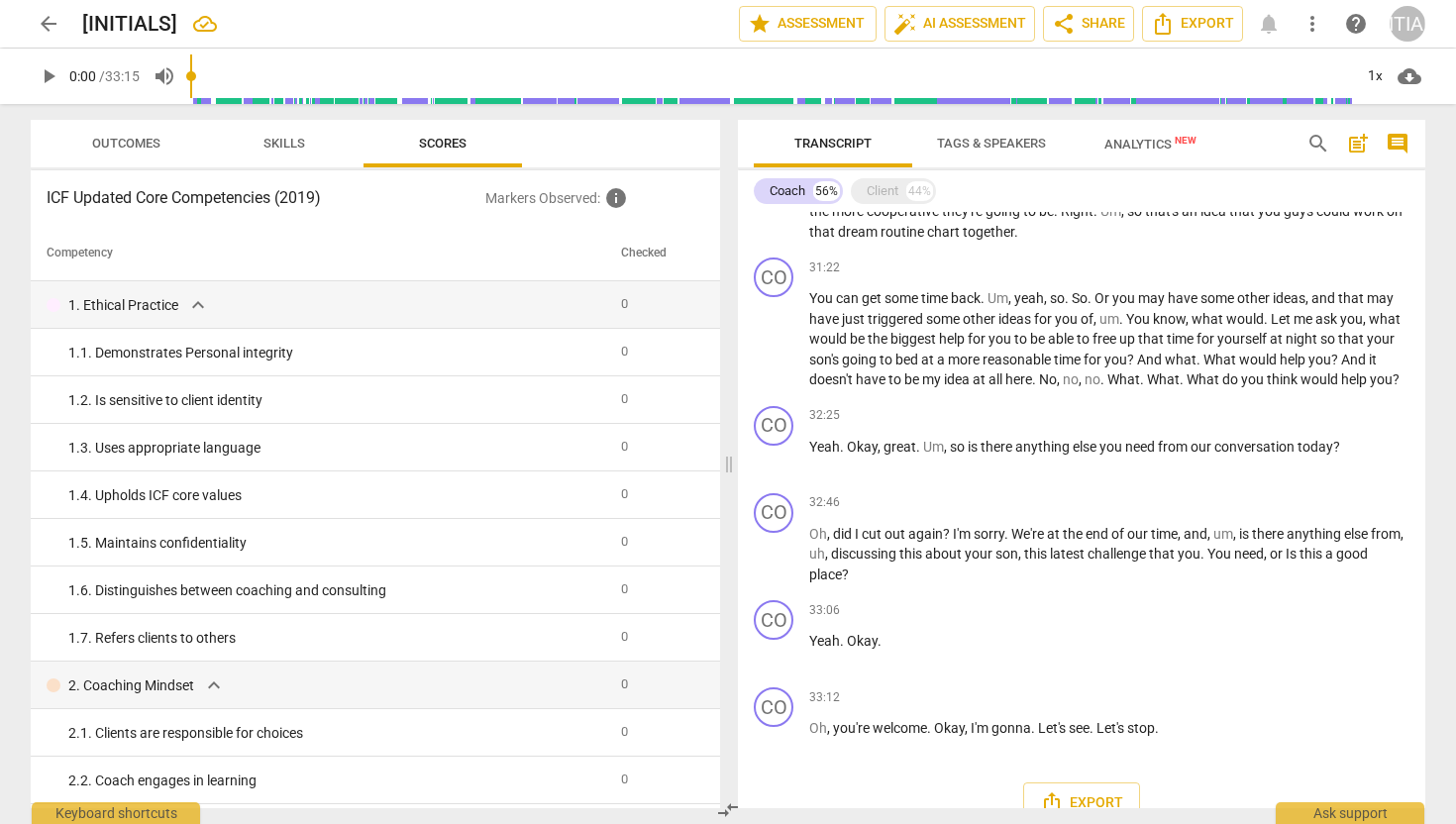 scroll, scrollTop: 4466, scrollLeft: 0, axis: vertical 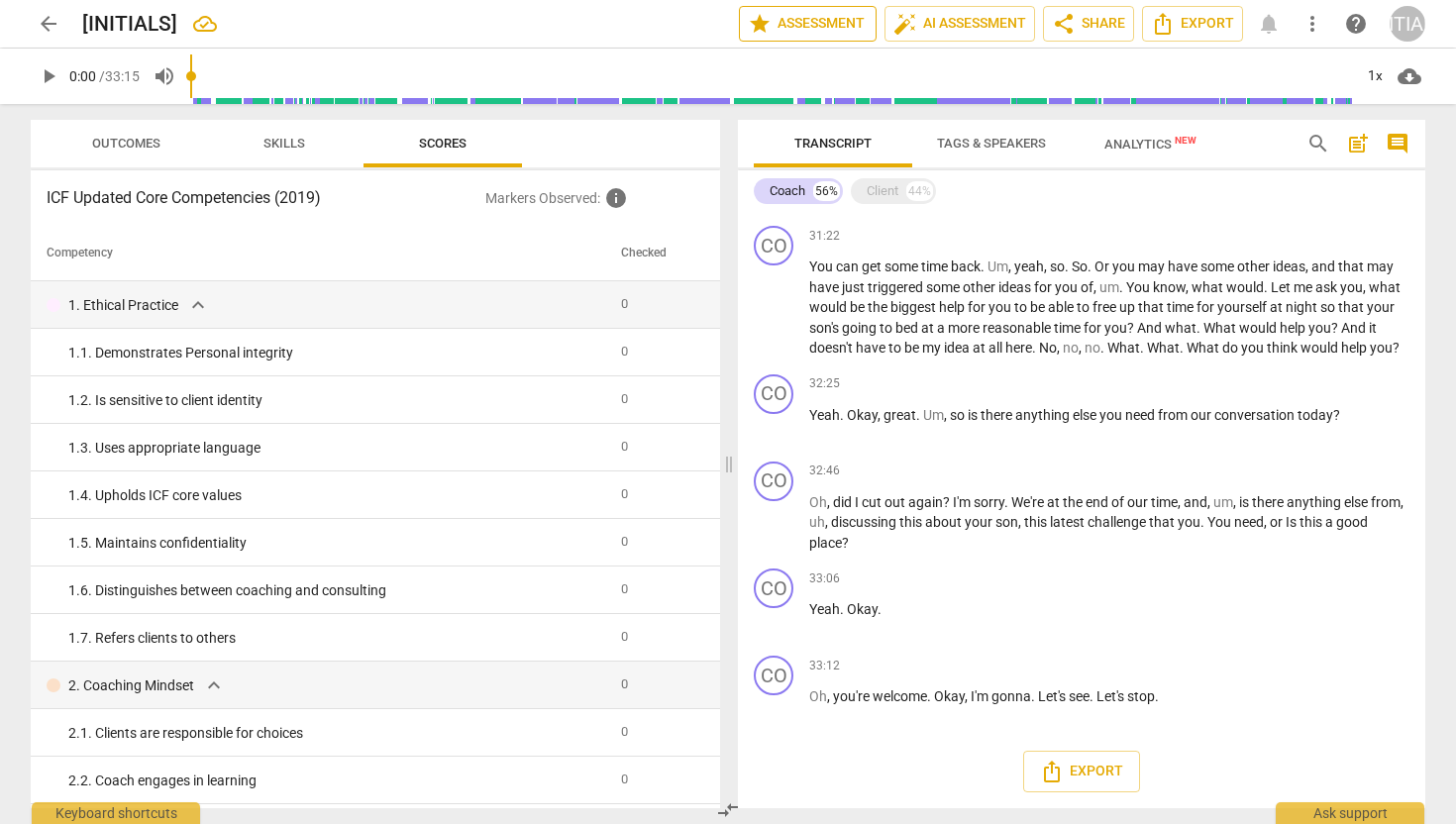click on "star    Assessment" at bounding box center [807, 24] 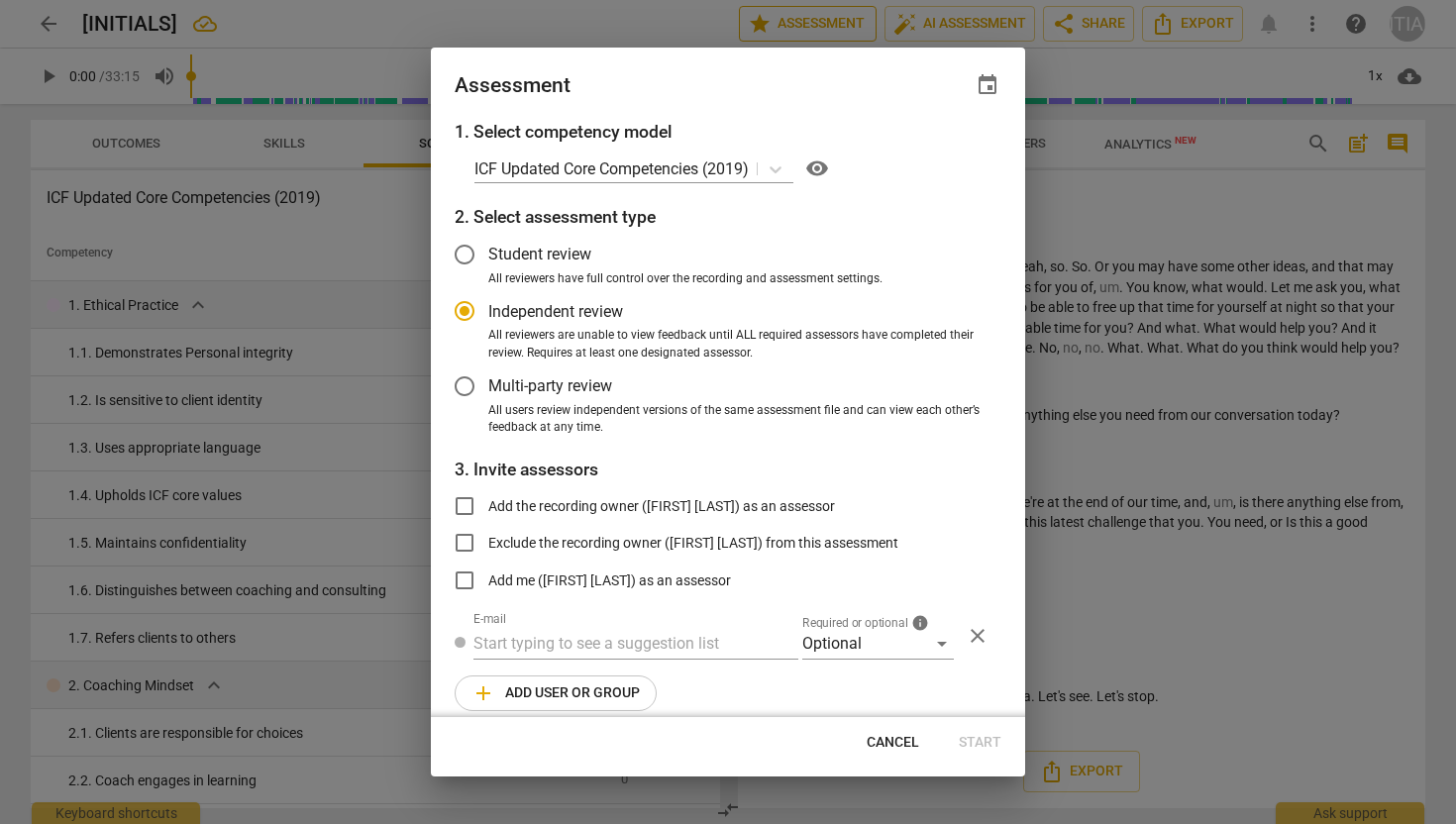 click at bounding box center [728, 412] 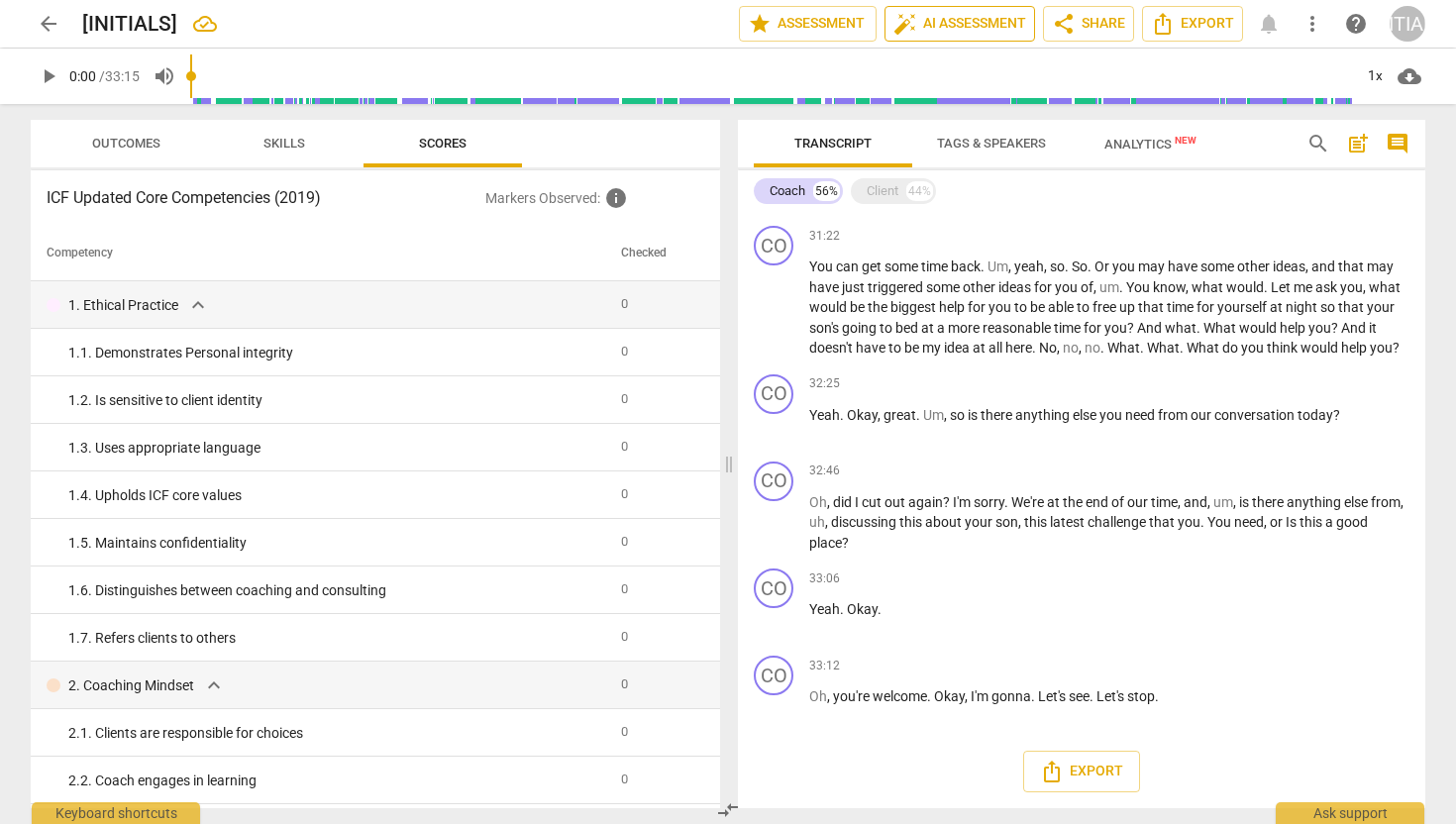 click on "auto_fix_high    AI Assessment" at bounding box center [960, 24] 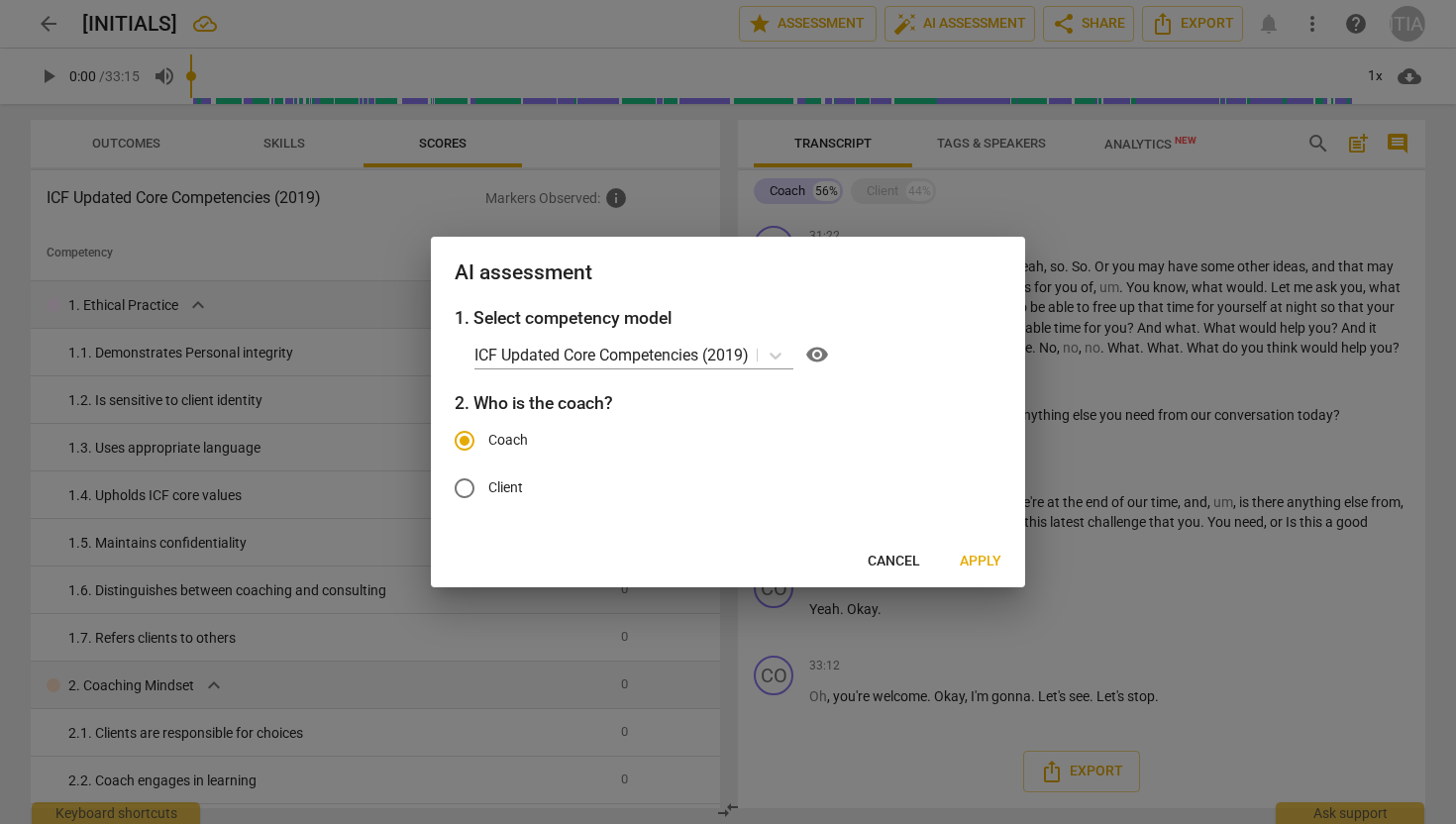 click on "Apply" at bounding box center (981, 562) 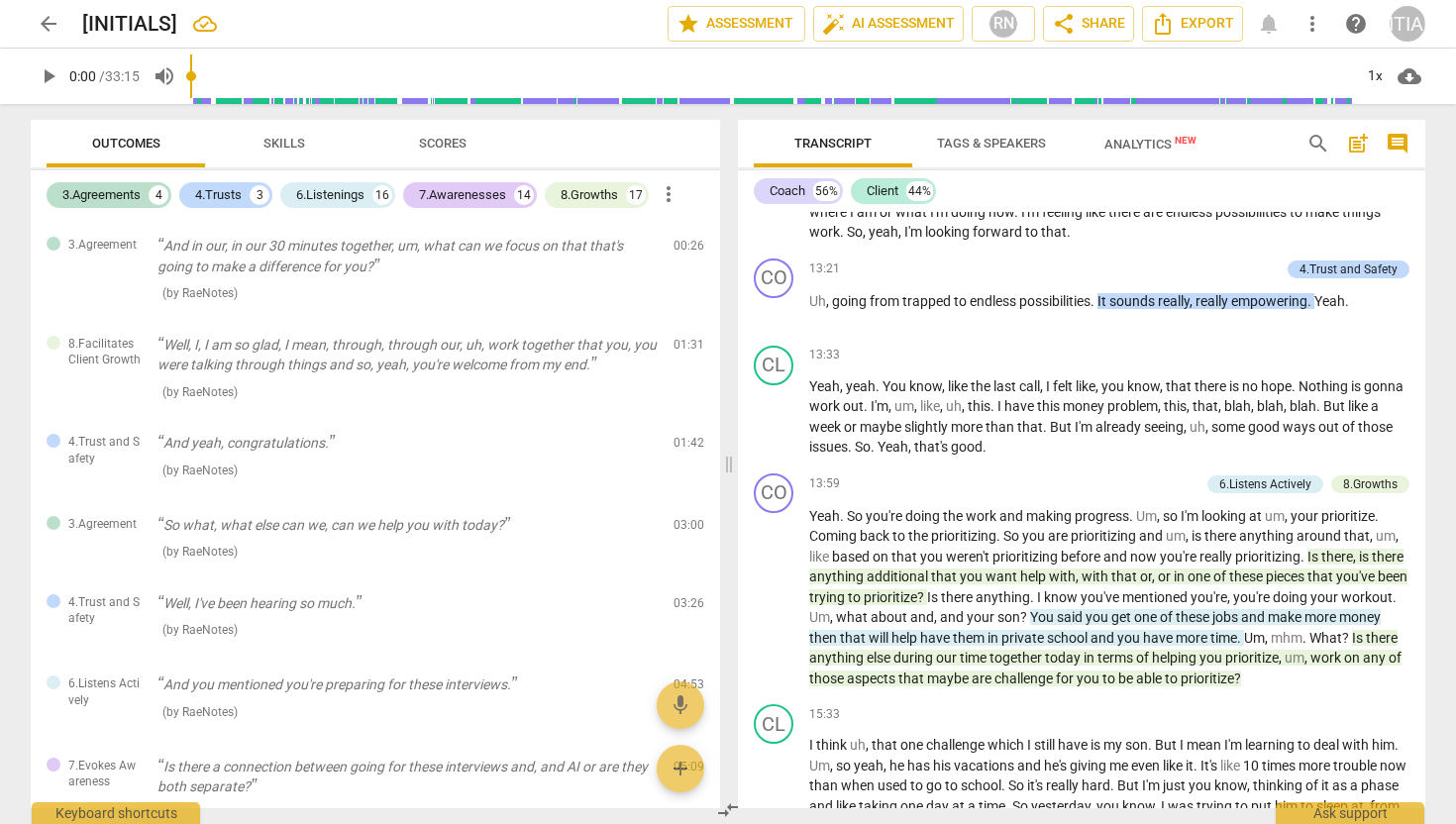 scroll, scrollTop: 4516, scrollLeft: 0, axis: vertical 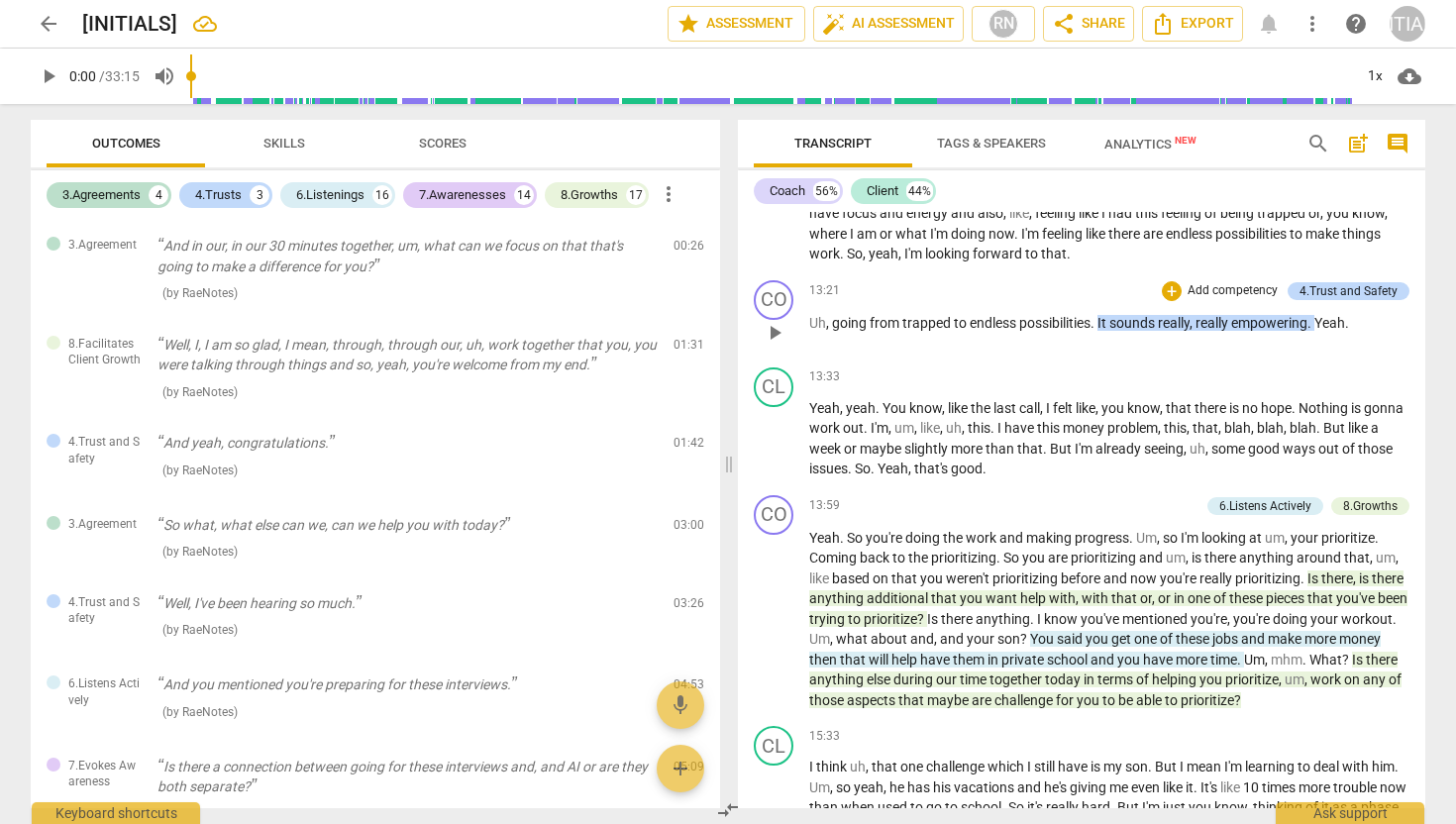 click on "play_arrow" at bounding box center (775, 333) 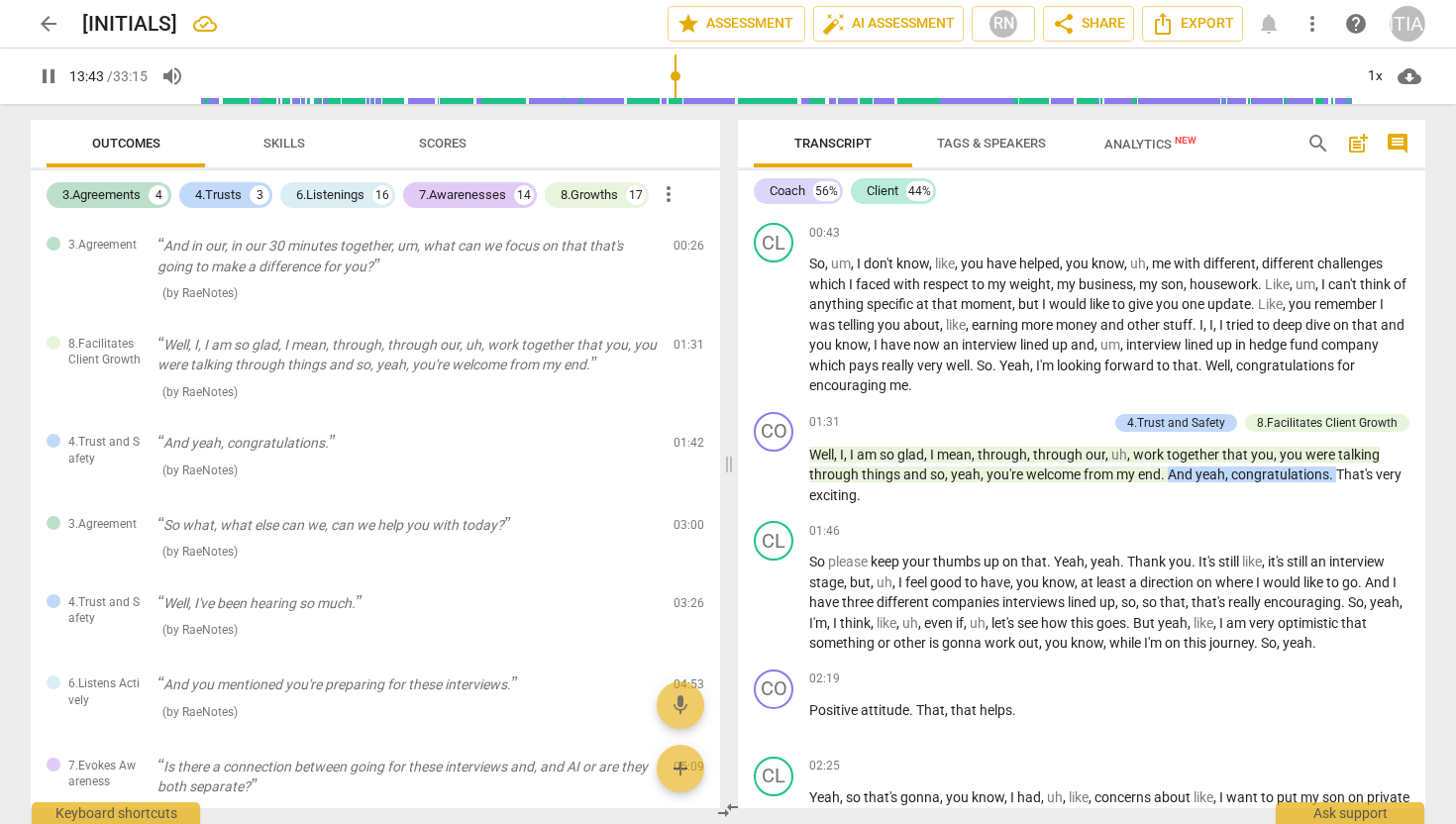 scroll, scrollTop: 0, scrollLeft: 0, axis: both 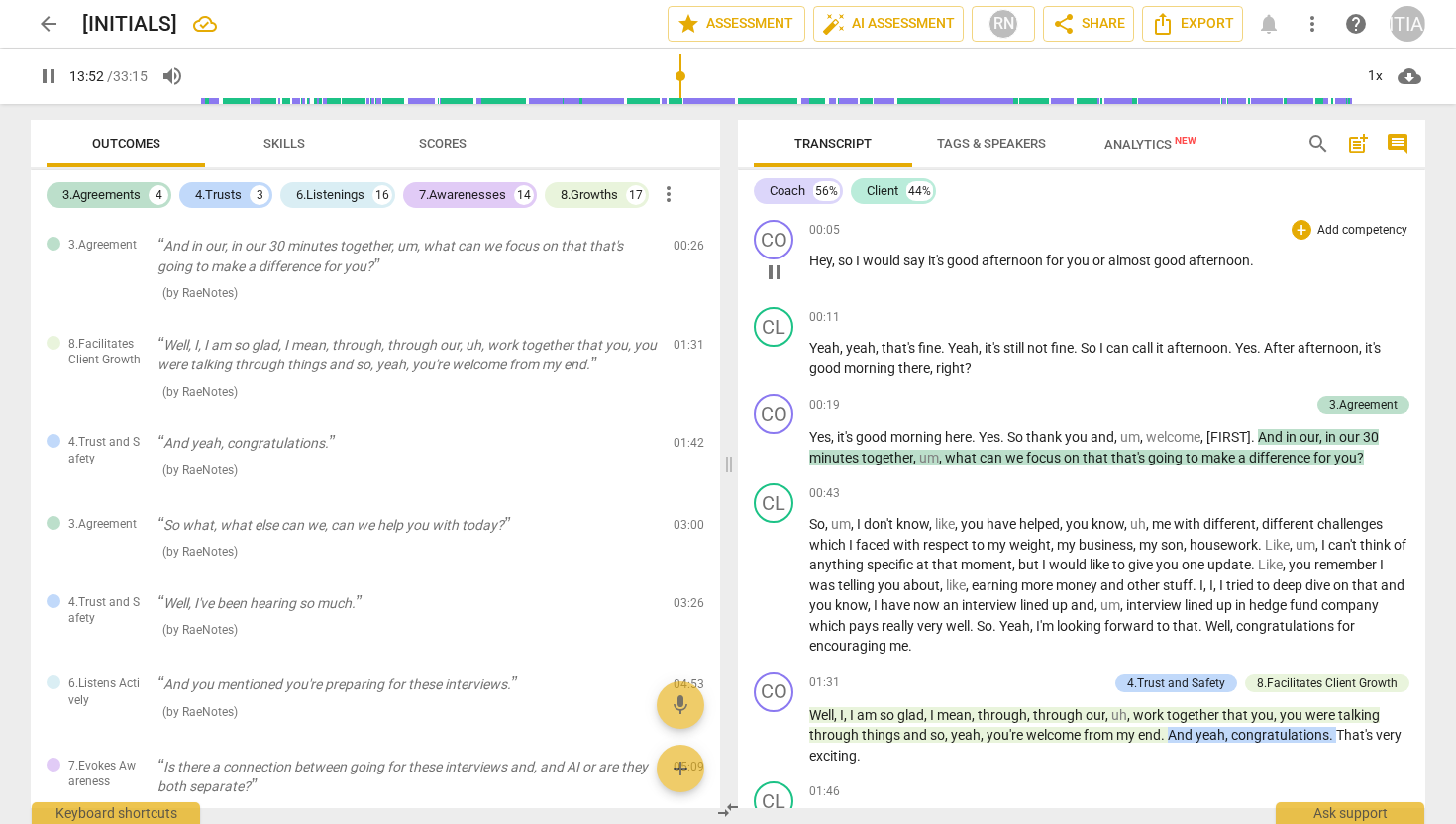 click on "play_arrow pause" at bounding box center [783, 272] 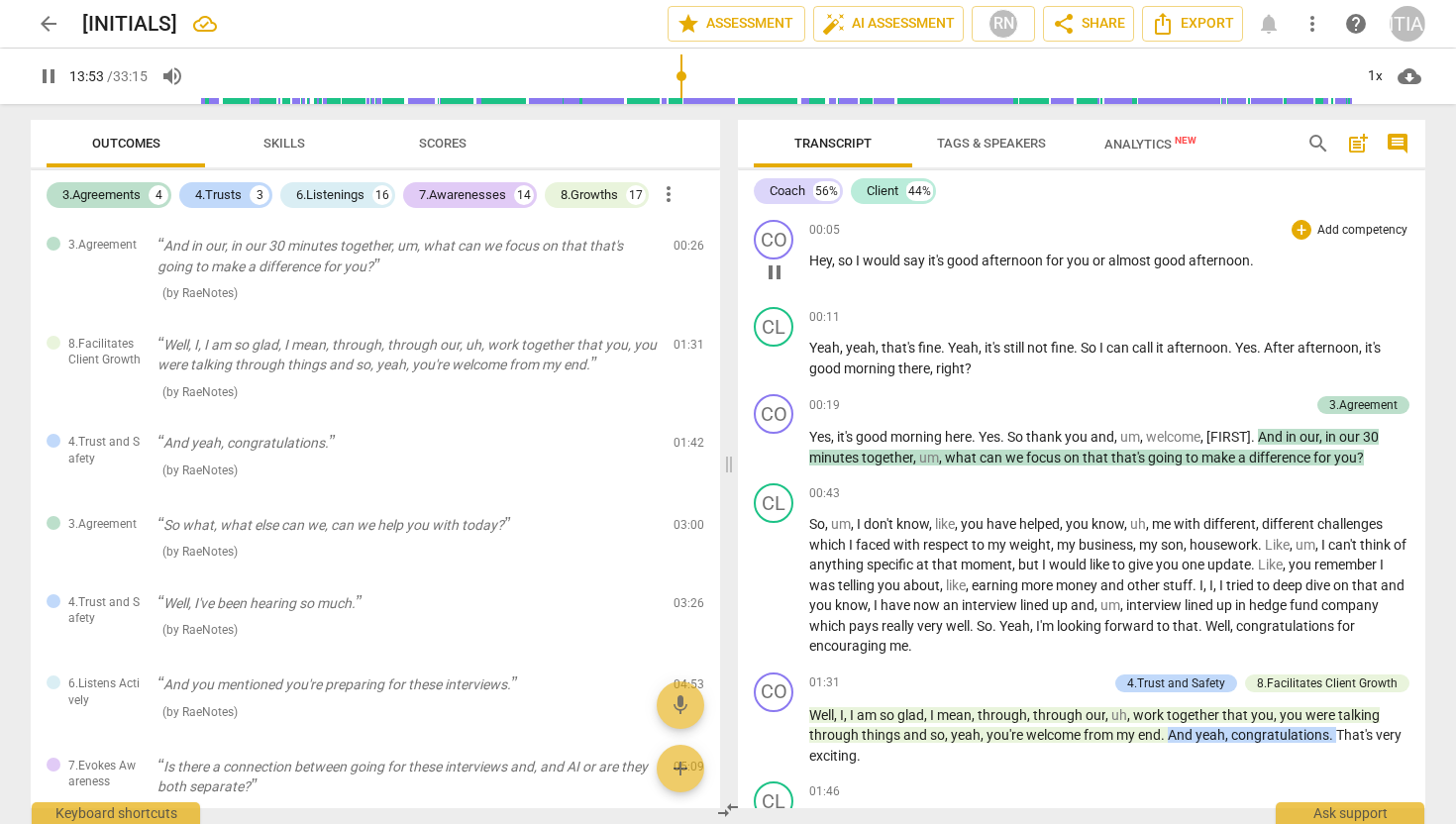 click on "pause" at bounding box center [775, 272] 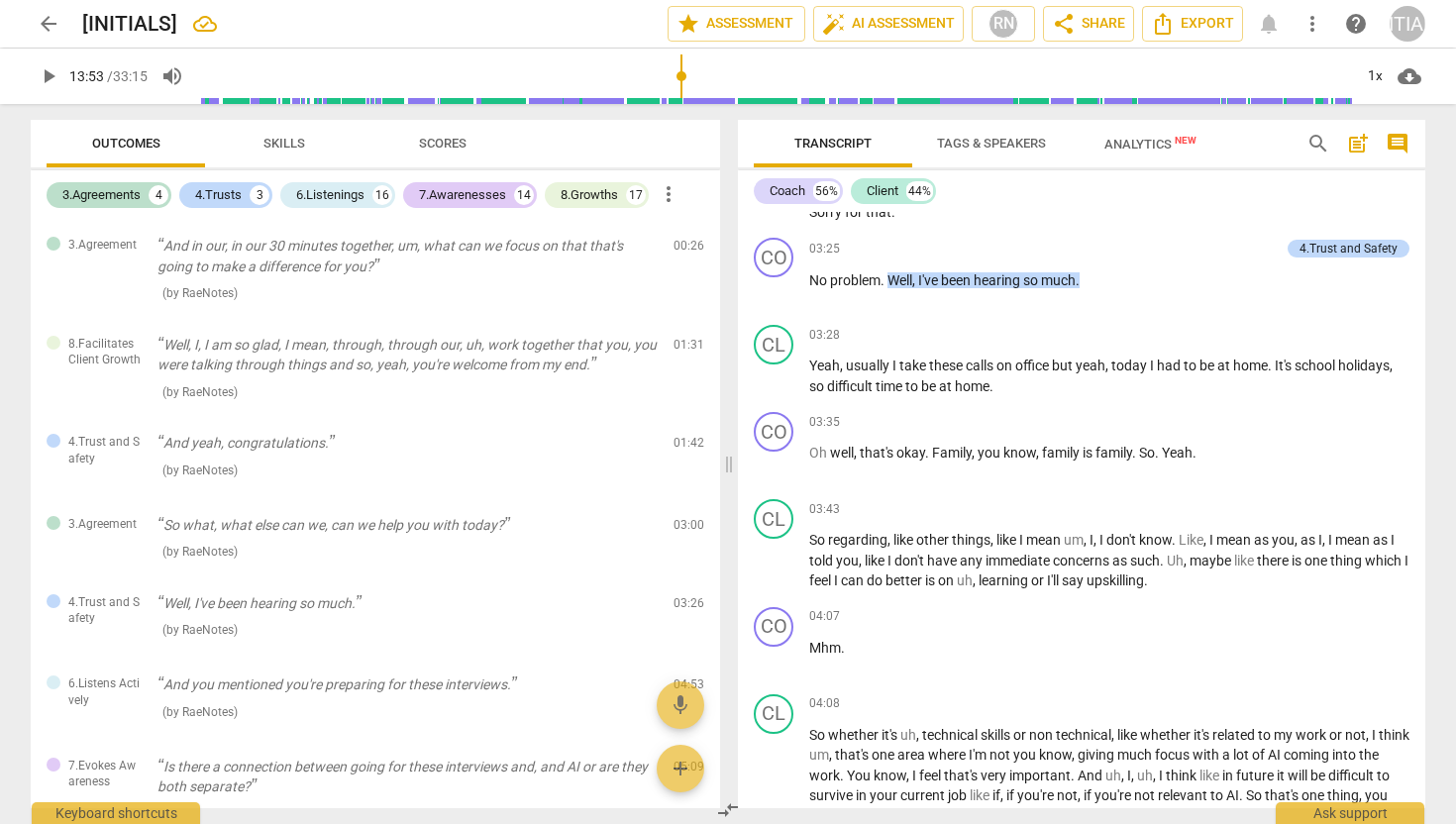 scroll, scrollTop: 0, scrollLeft: 0, axis: both 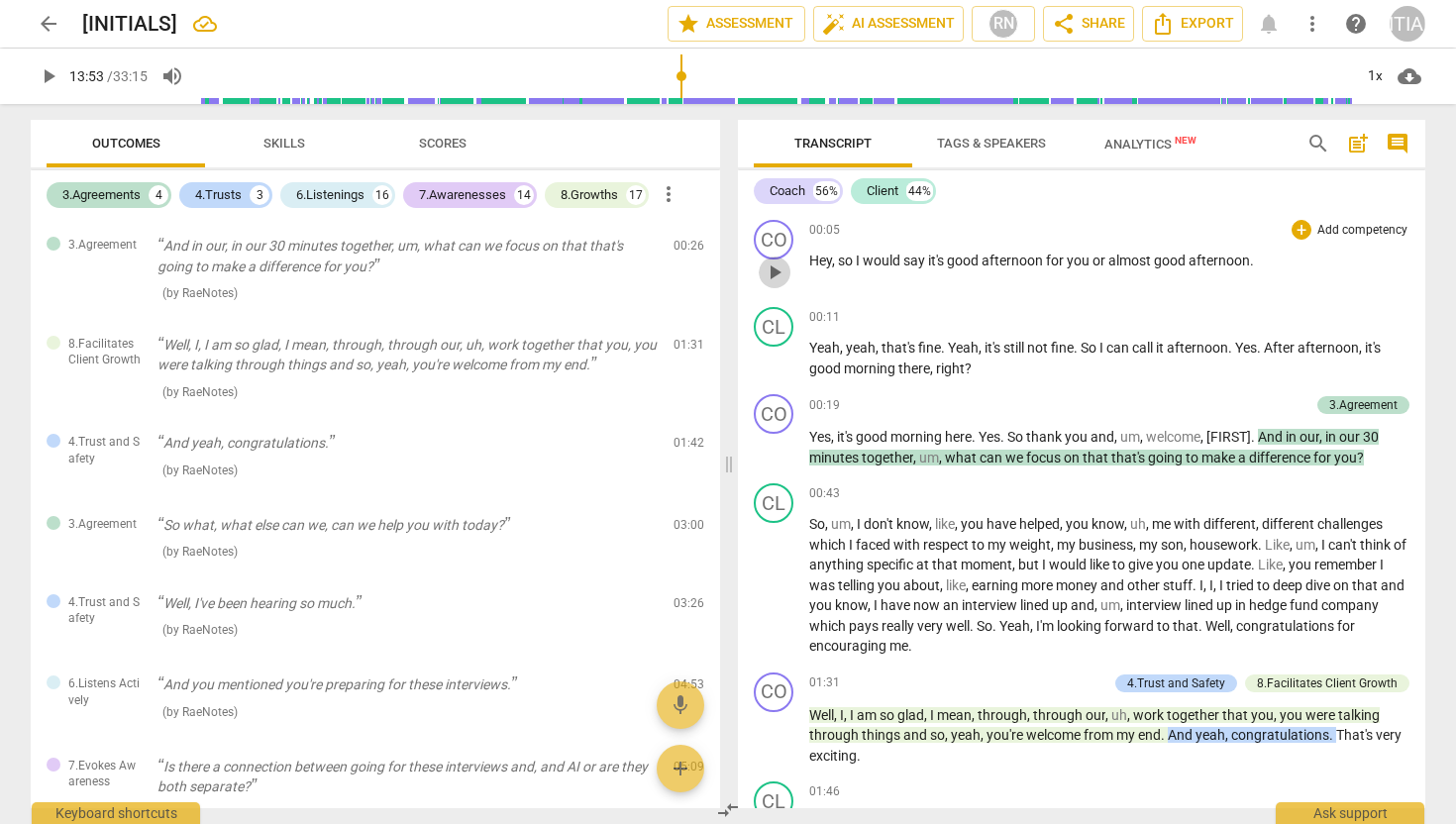 click on "play_arrow" at bounding box center (775, 272) 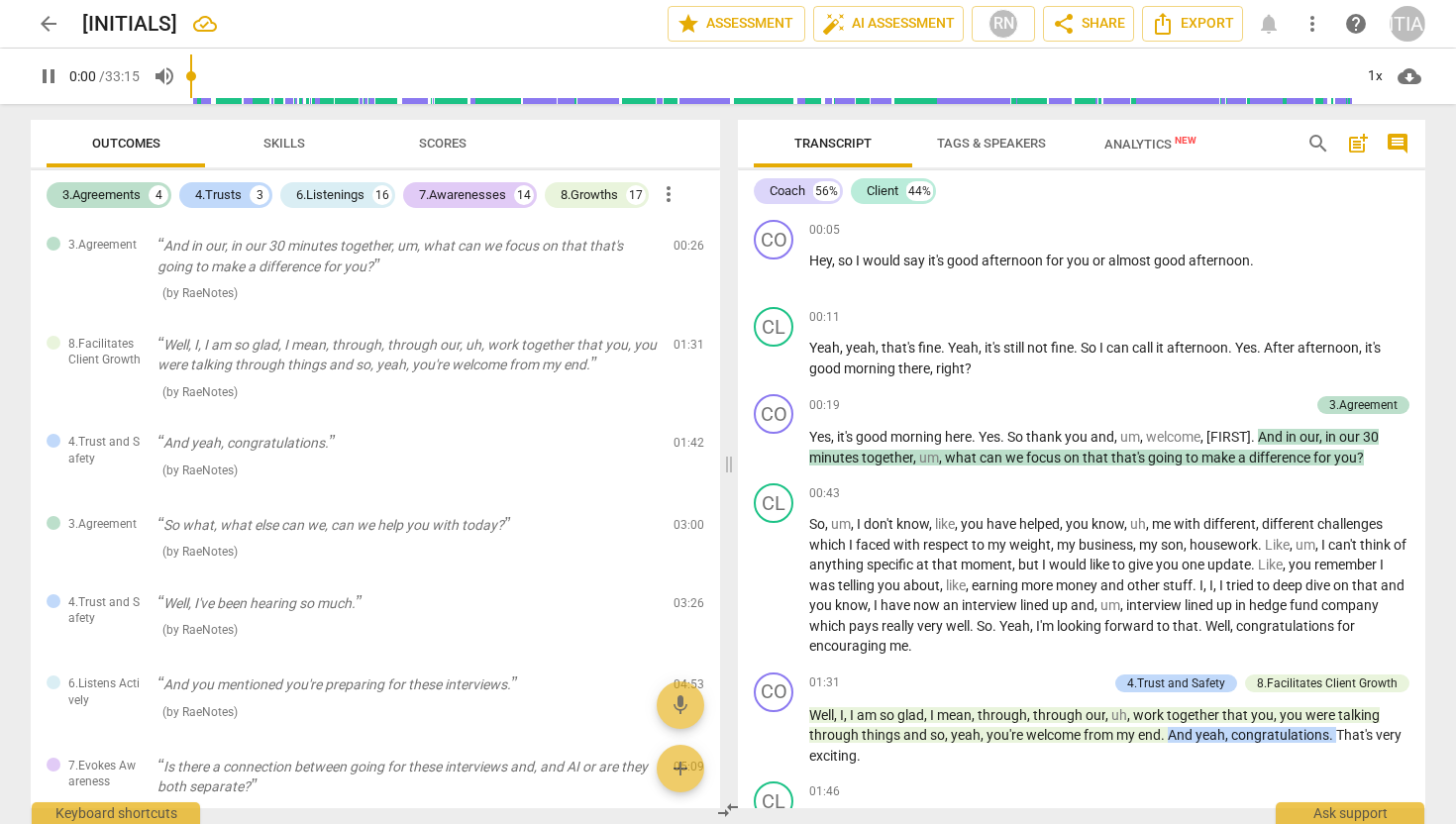 drag, startPoint x: 211, startPoint y: 74, endPoint x: 178, endPoint y: 68, distance: 33.54102 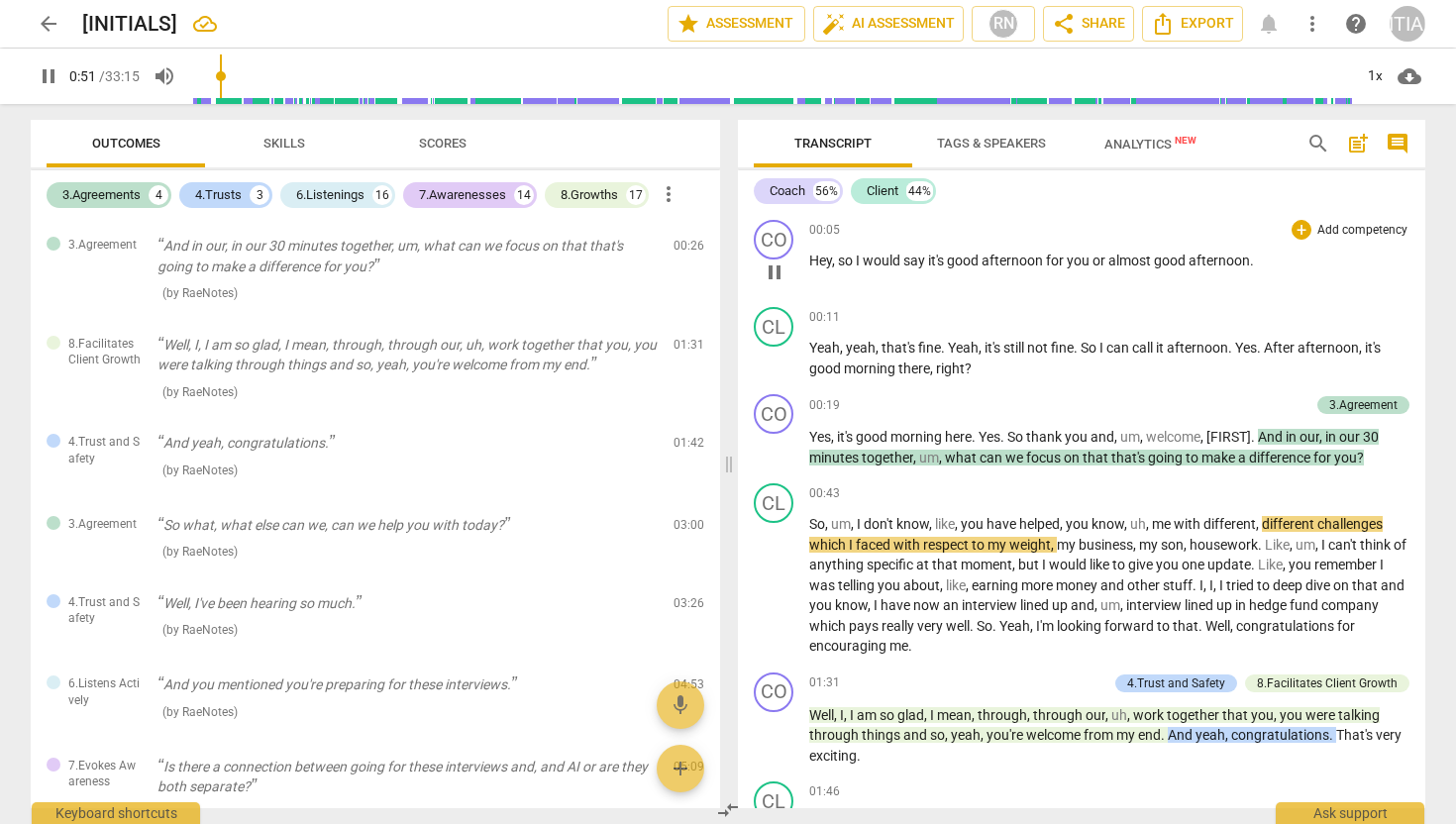 click on "pause" at bounding box center (775, 272) 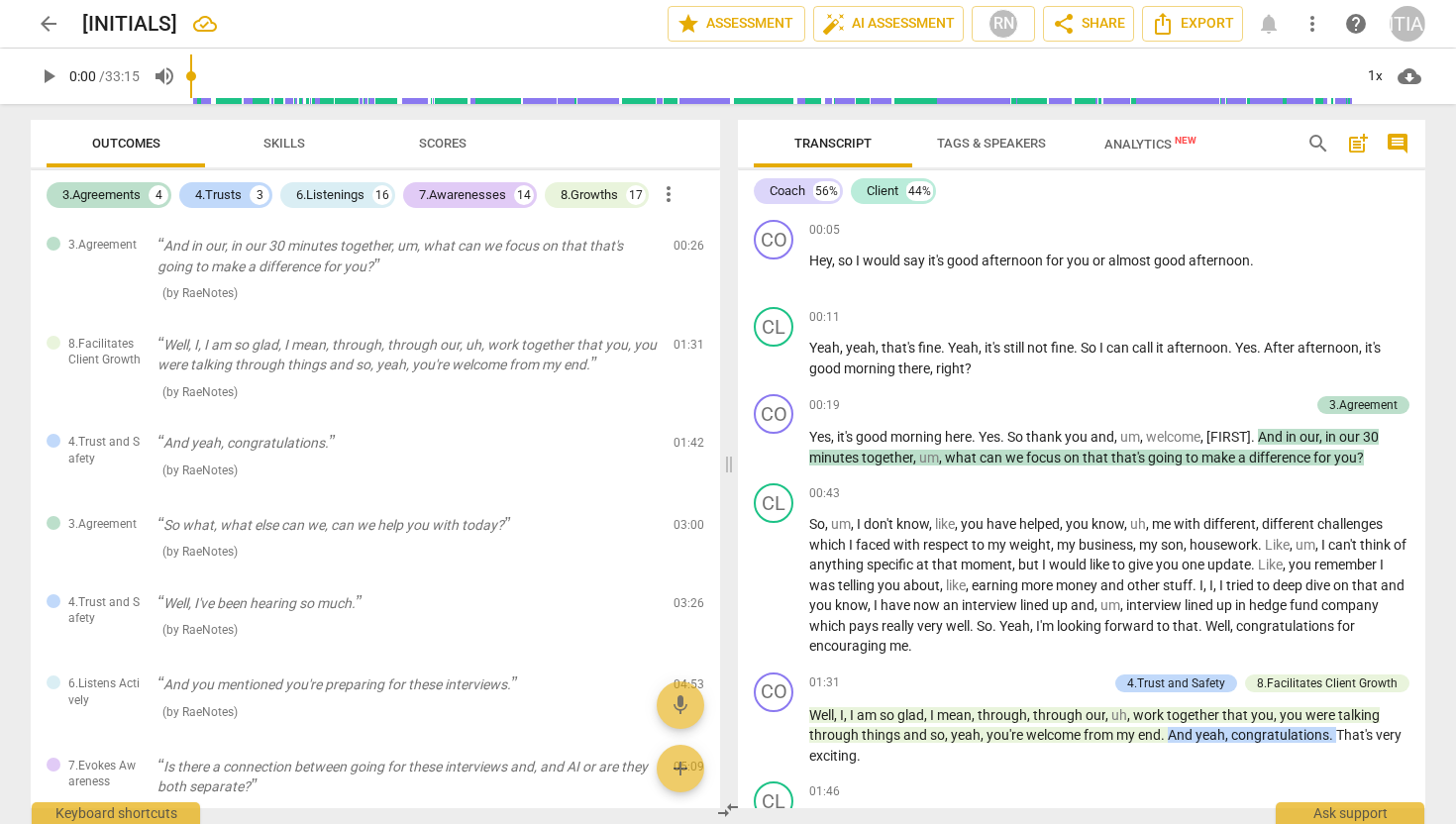 drag, startPoint x: 224, startPoint y: 72, endPoint x: 194, endPoint y: 71, distance: 30.016662 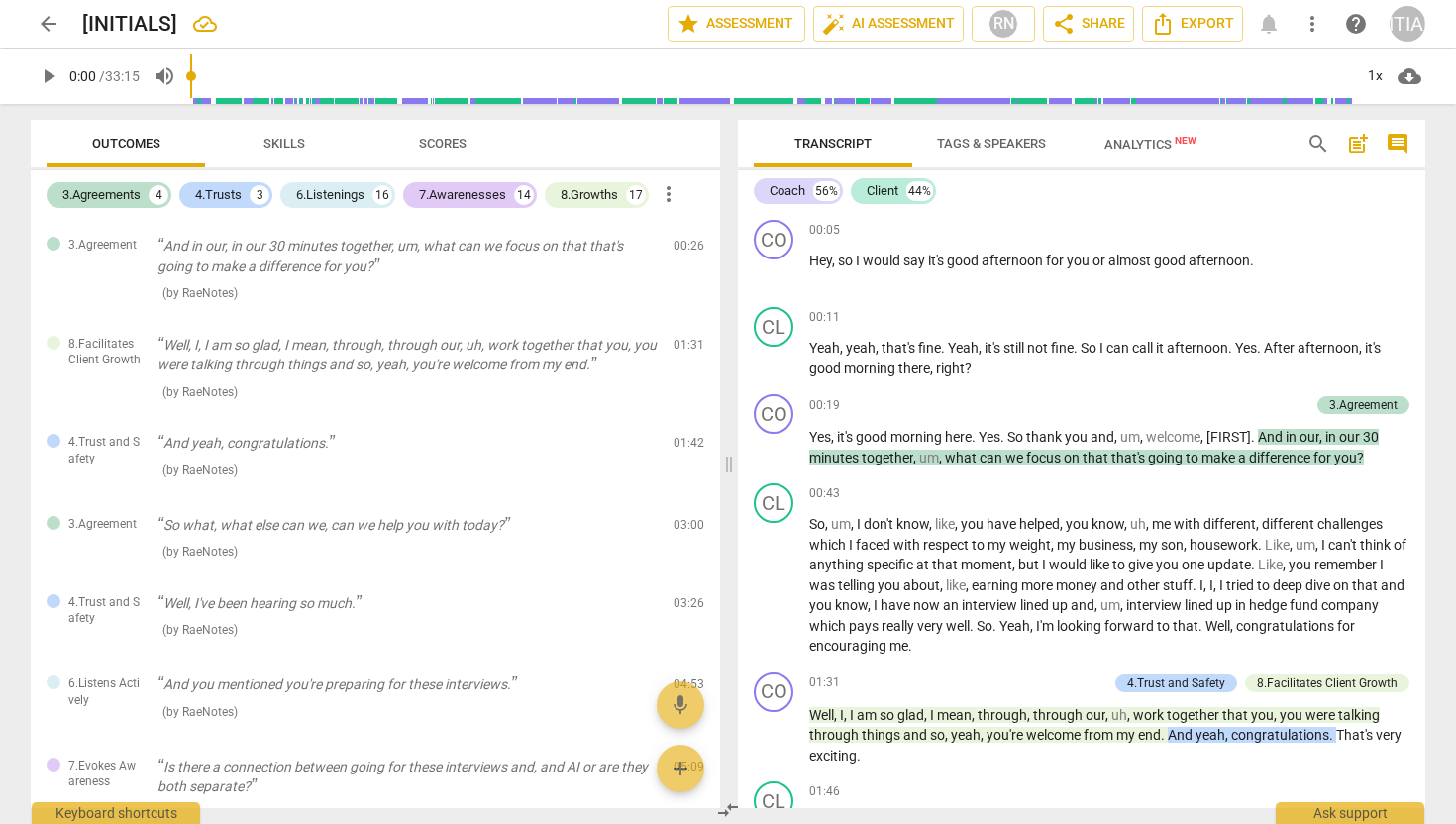type on "0" 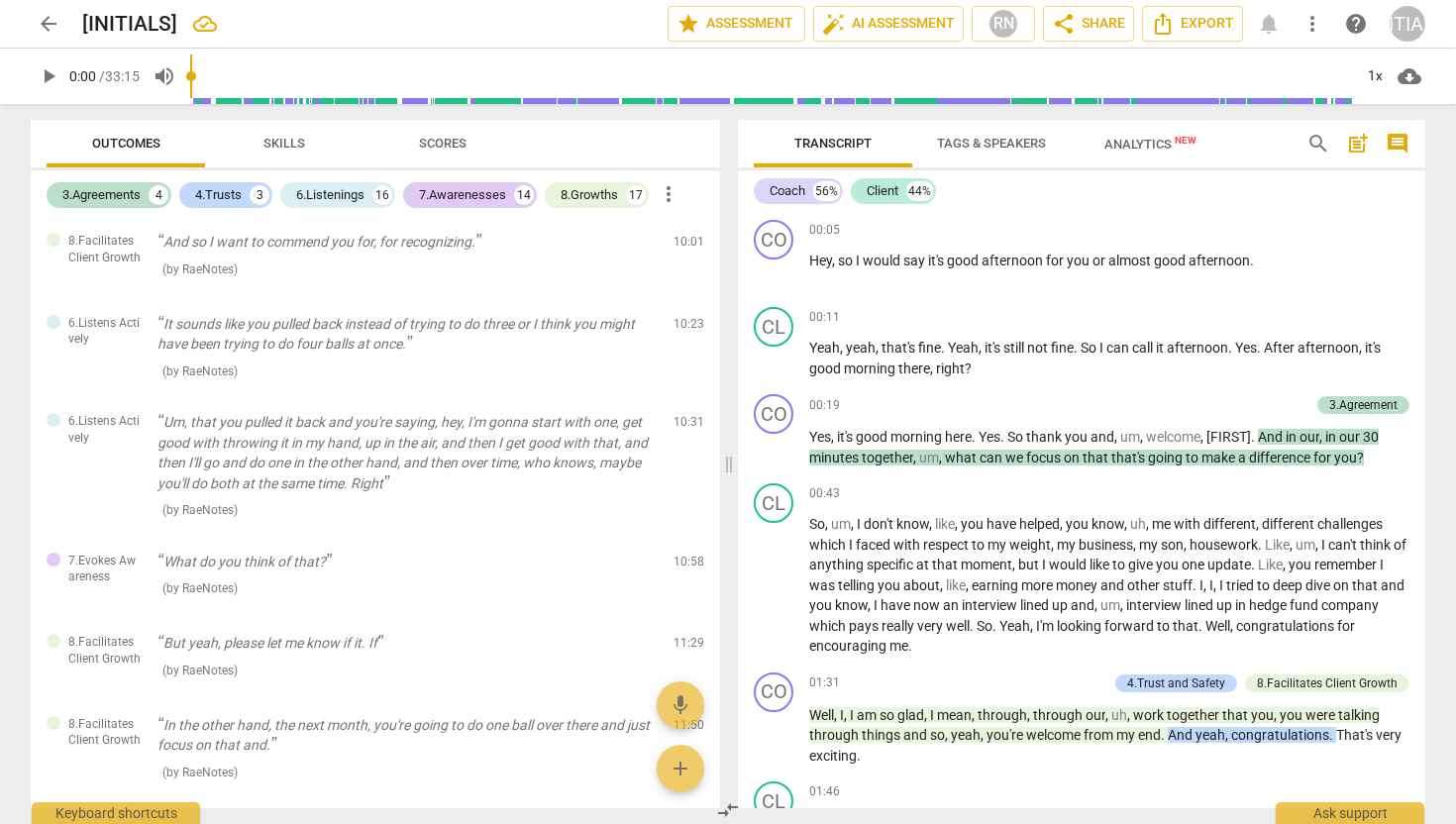 scroll, scrollTop: 811, scrollLeft: 0, axis: vertical 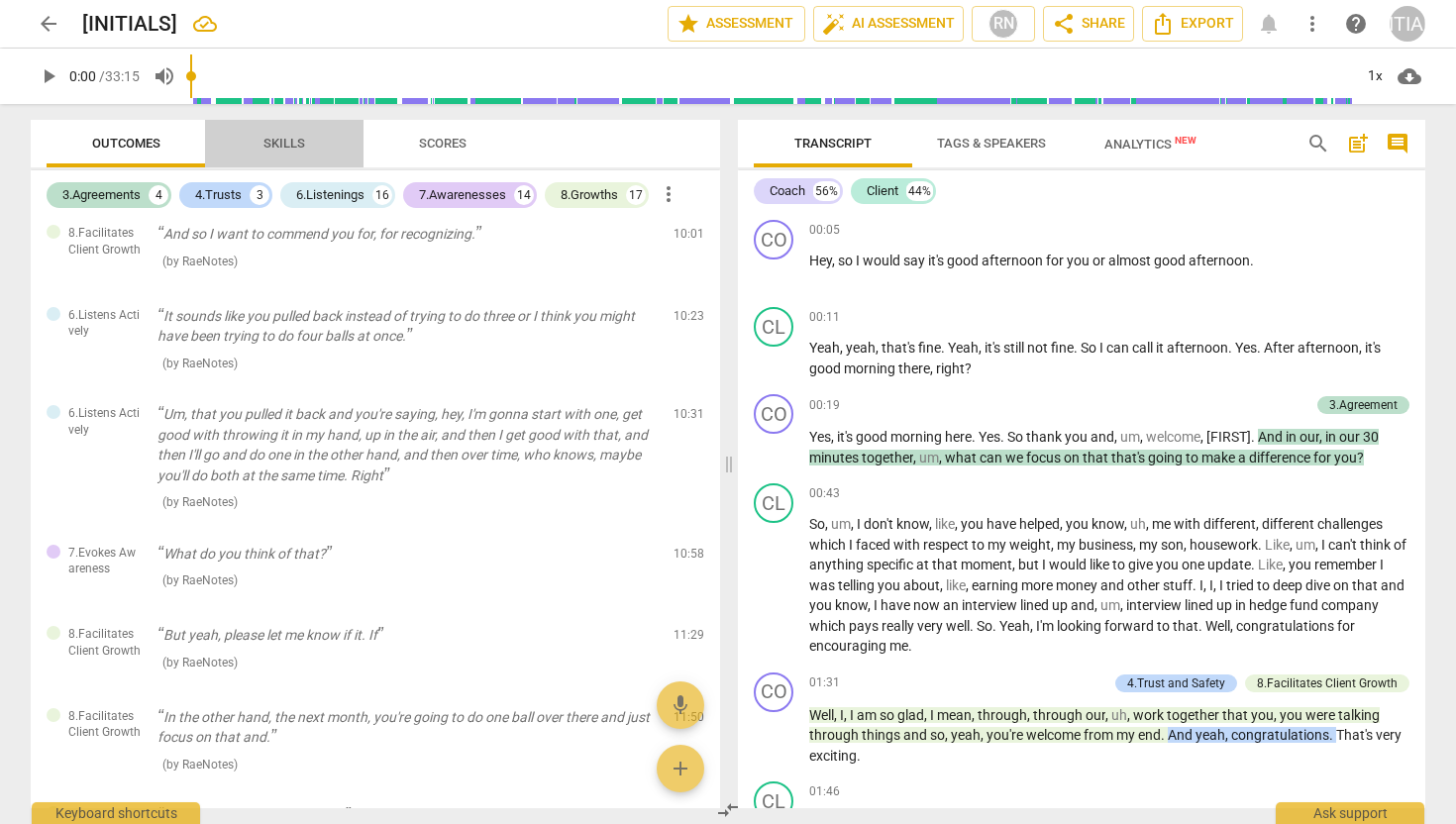 click on "Skills" at bounding box center [284, 143] 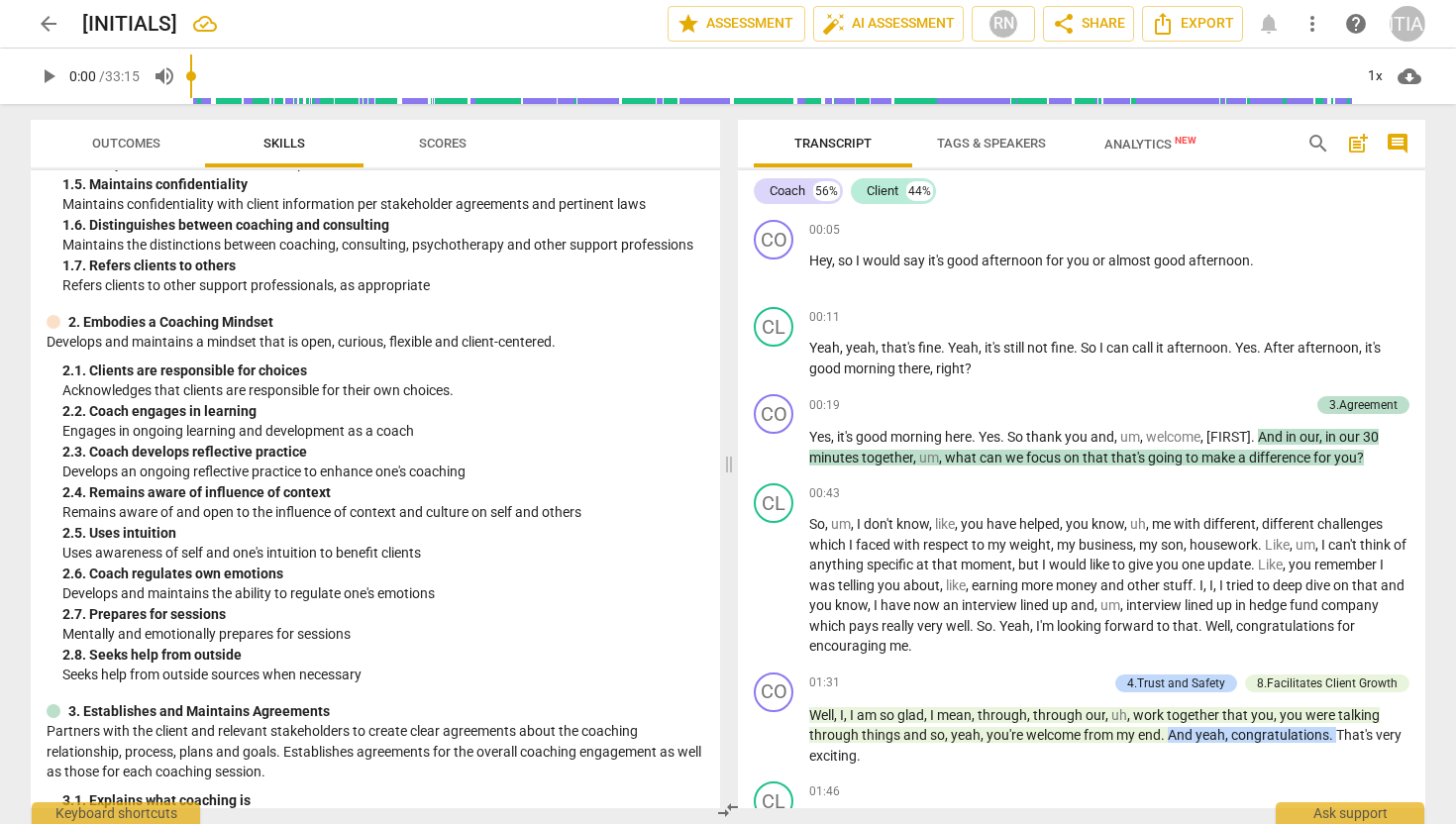 scroll, scrollTop: 0, scrollLeft: 0, axis: both 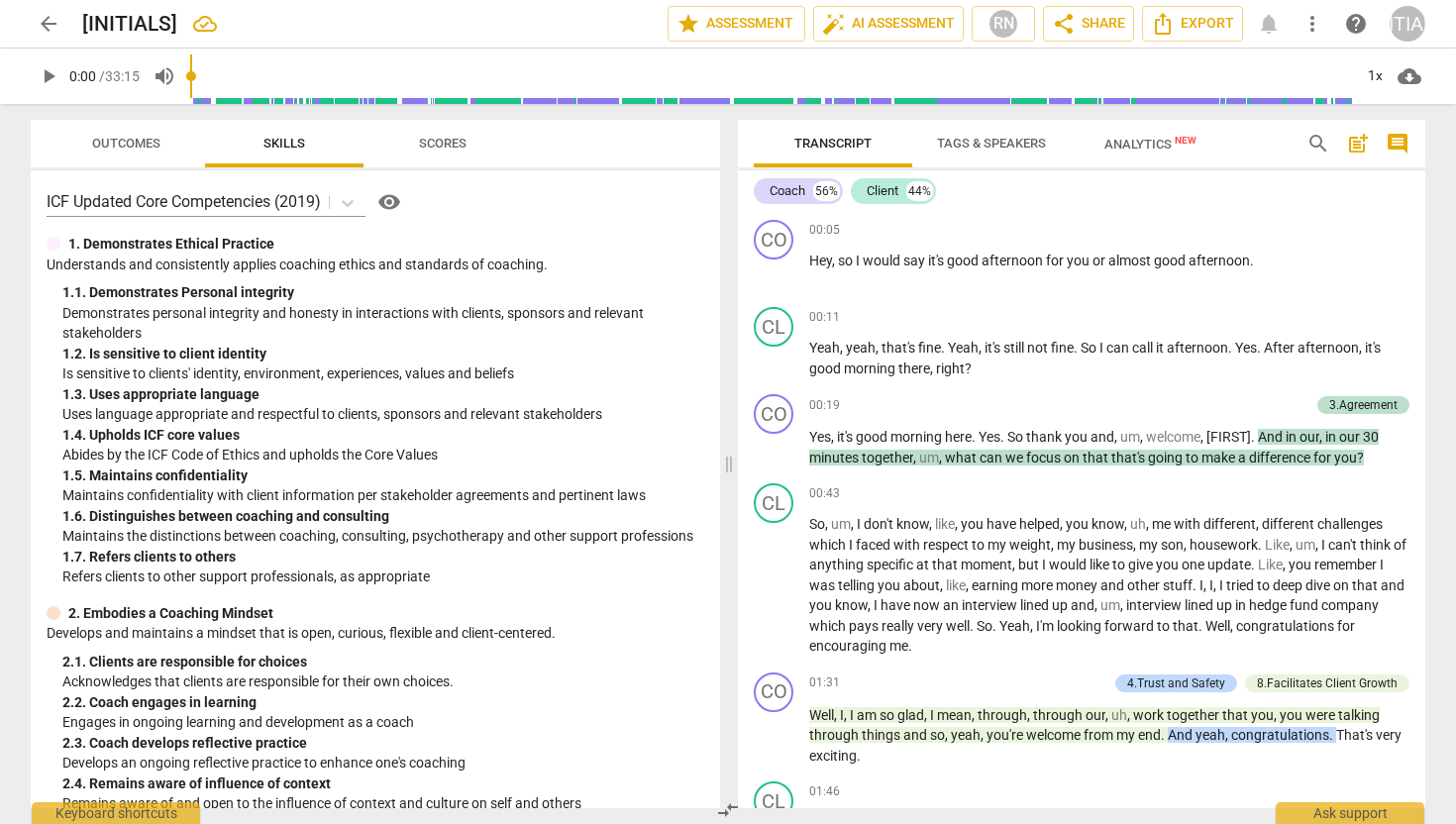 click on "Scores" at bounding box center [443, 143] 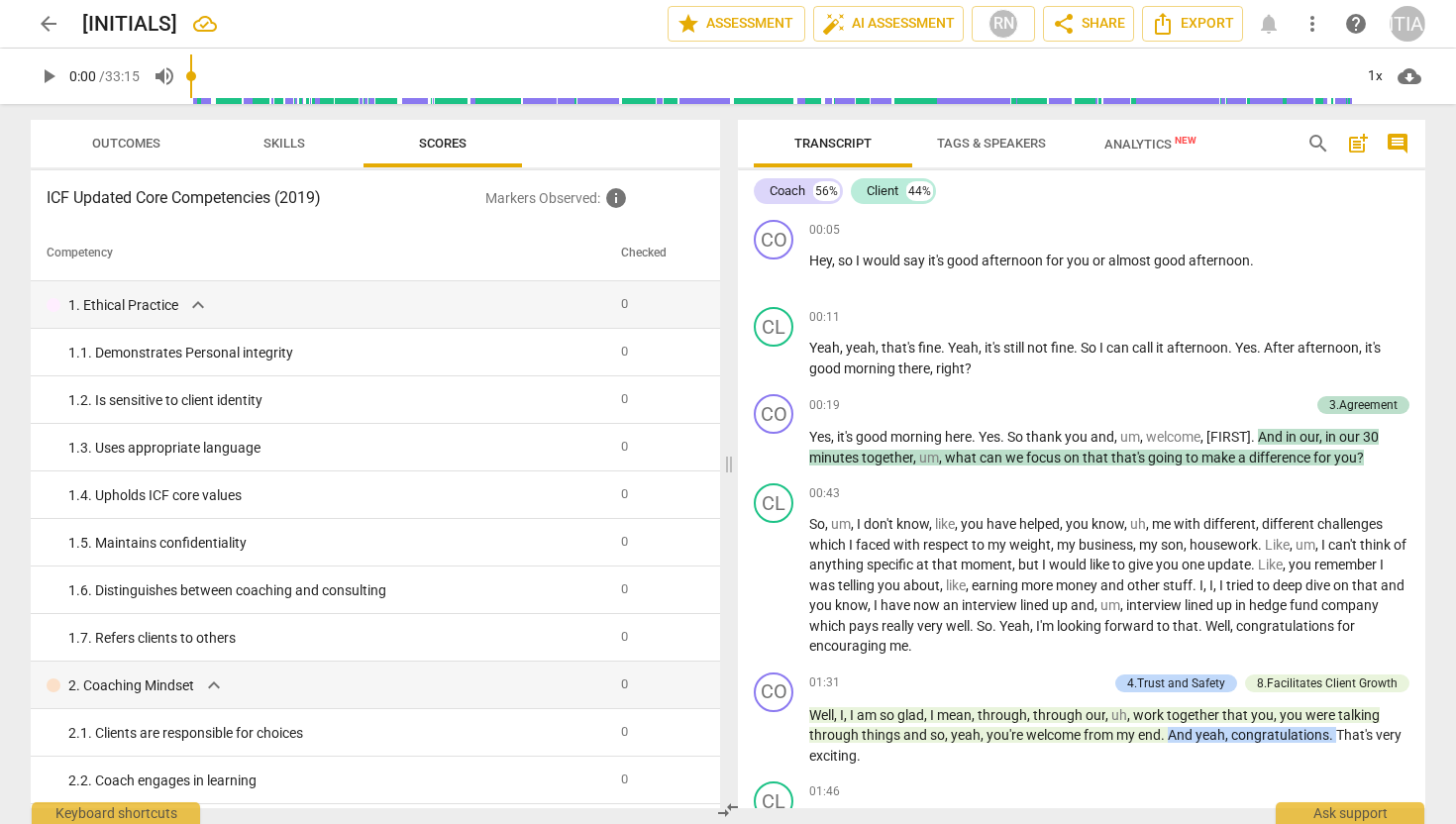 click on "Outcomes" at bounding box center [126, 143] 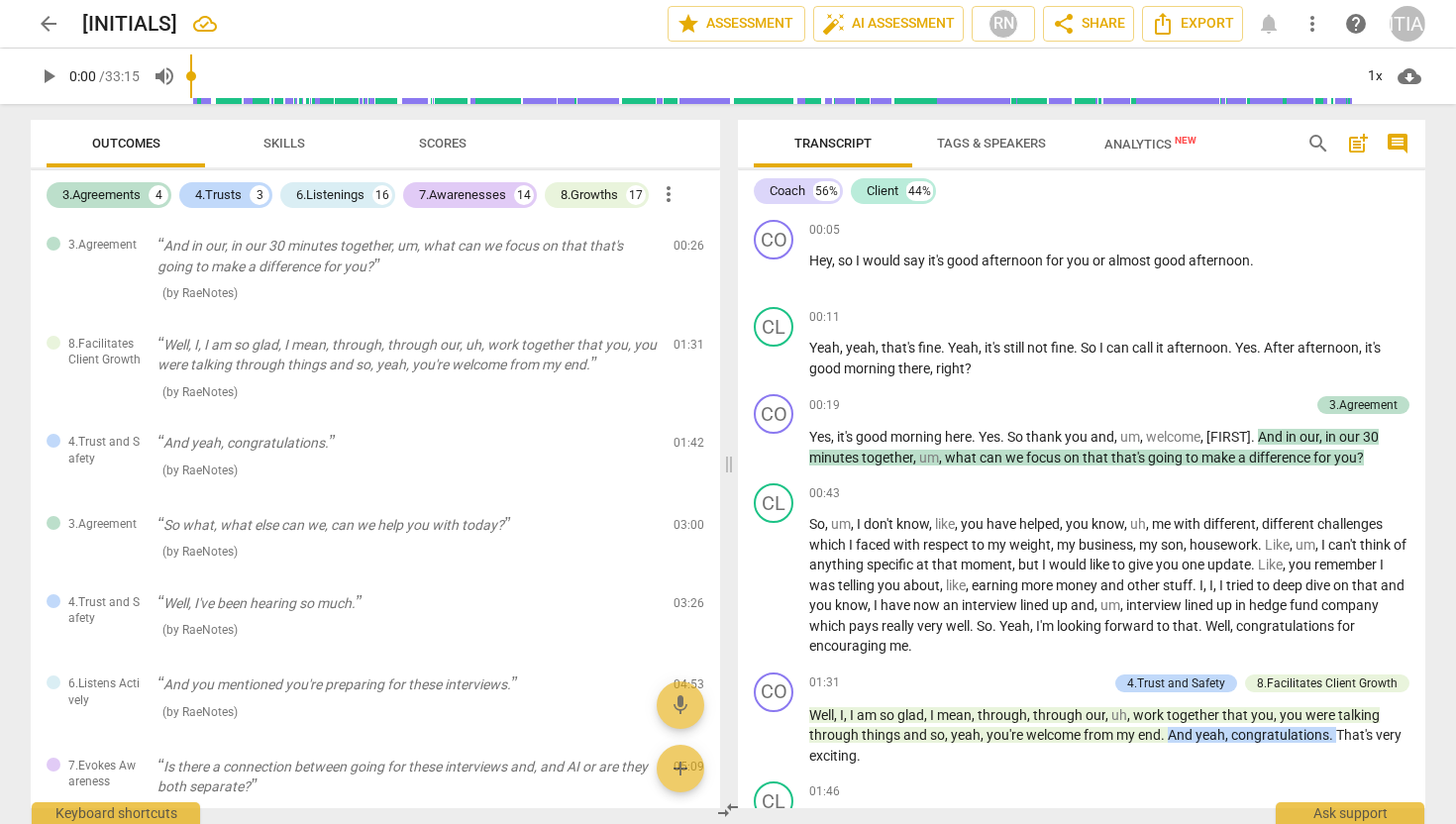 click on "Scores" at bounding box center [443, 143] 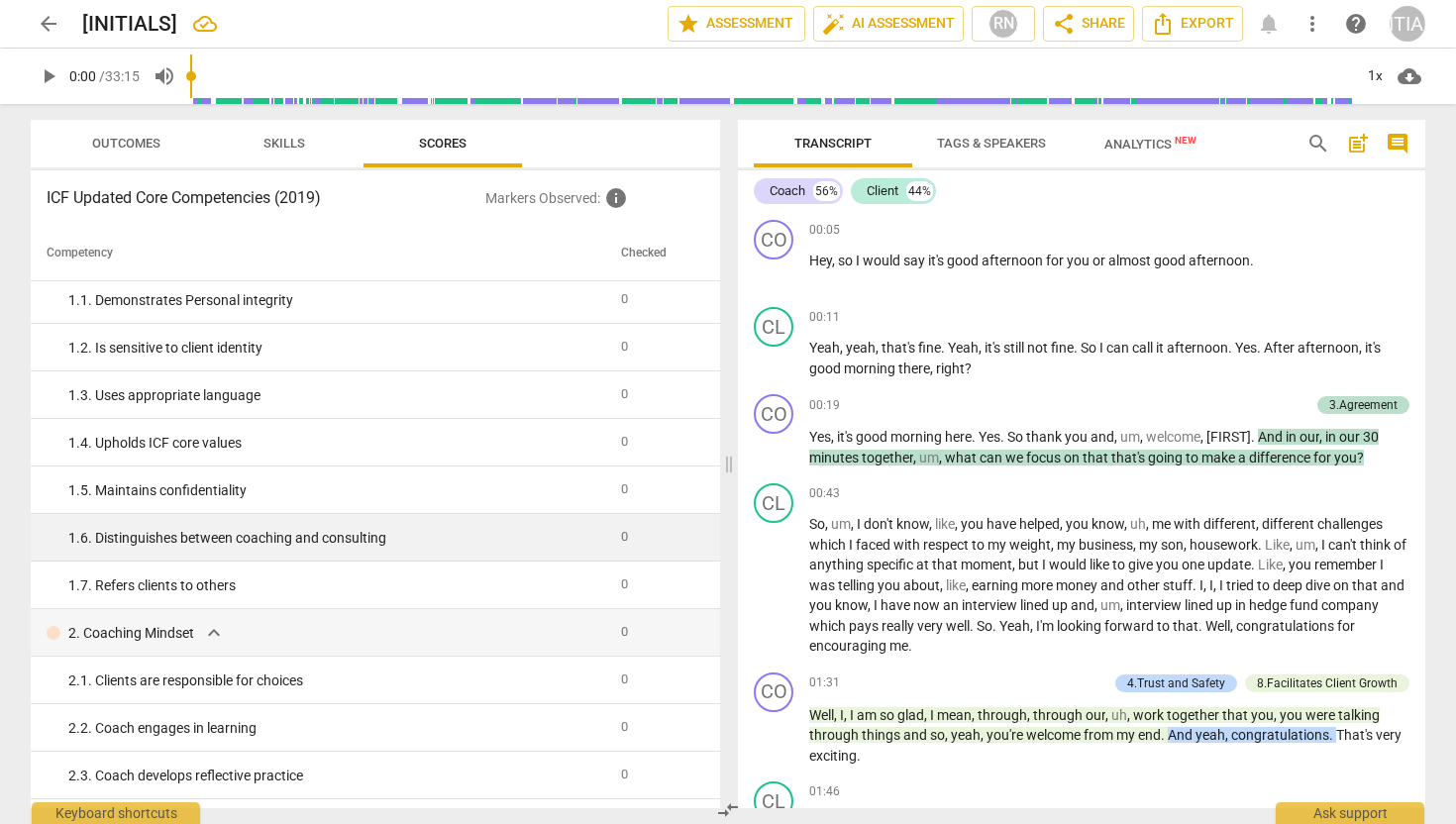 scroll, scrollTop: 0, scrollLeft: 0, axis: both 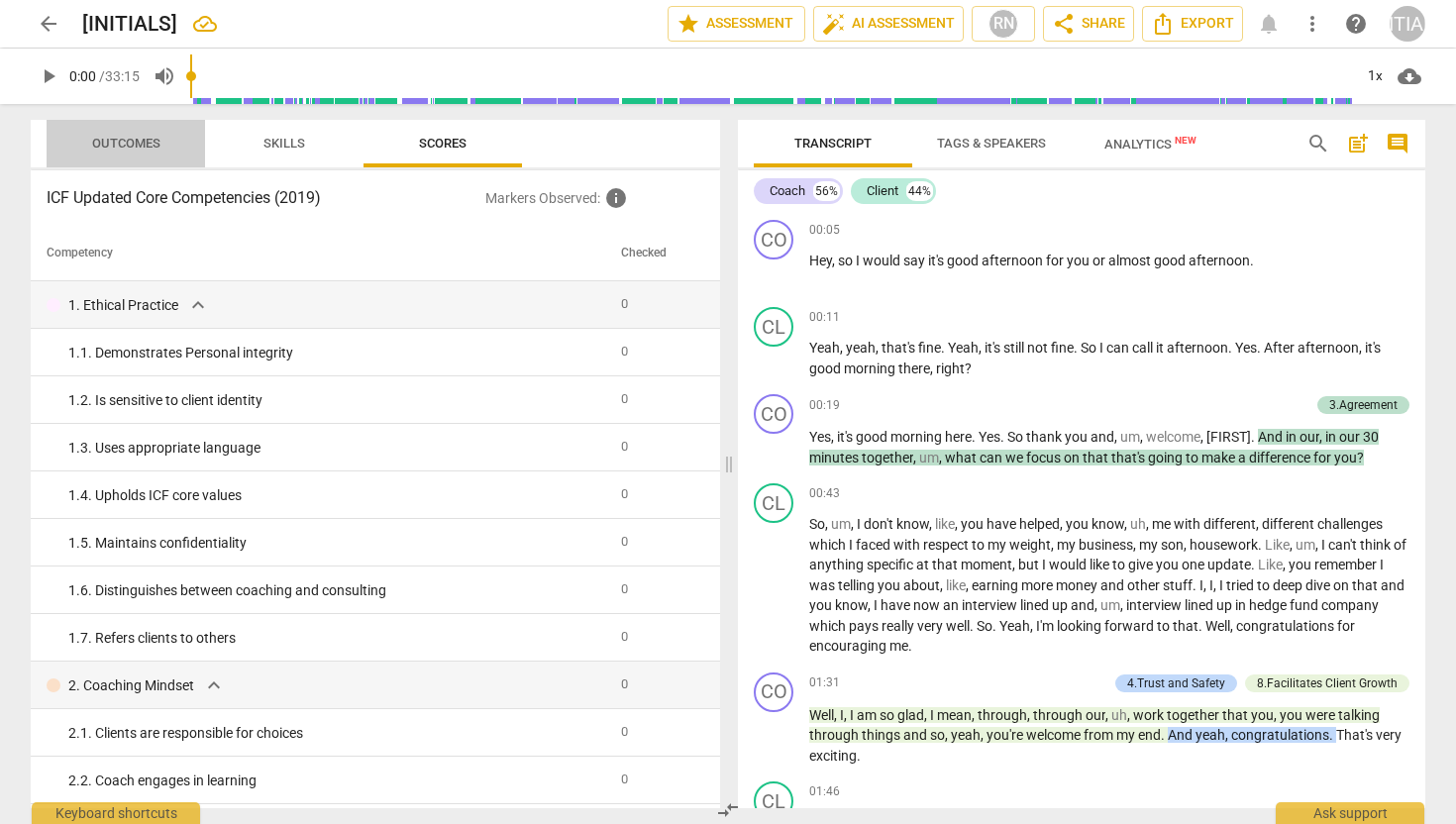 click on "Outcomes" at bounding box center (126, 143) 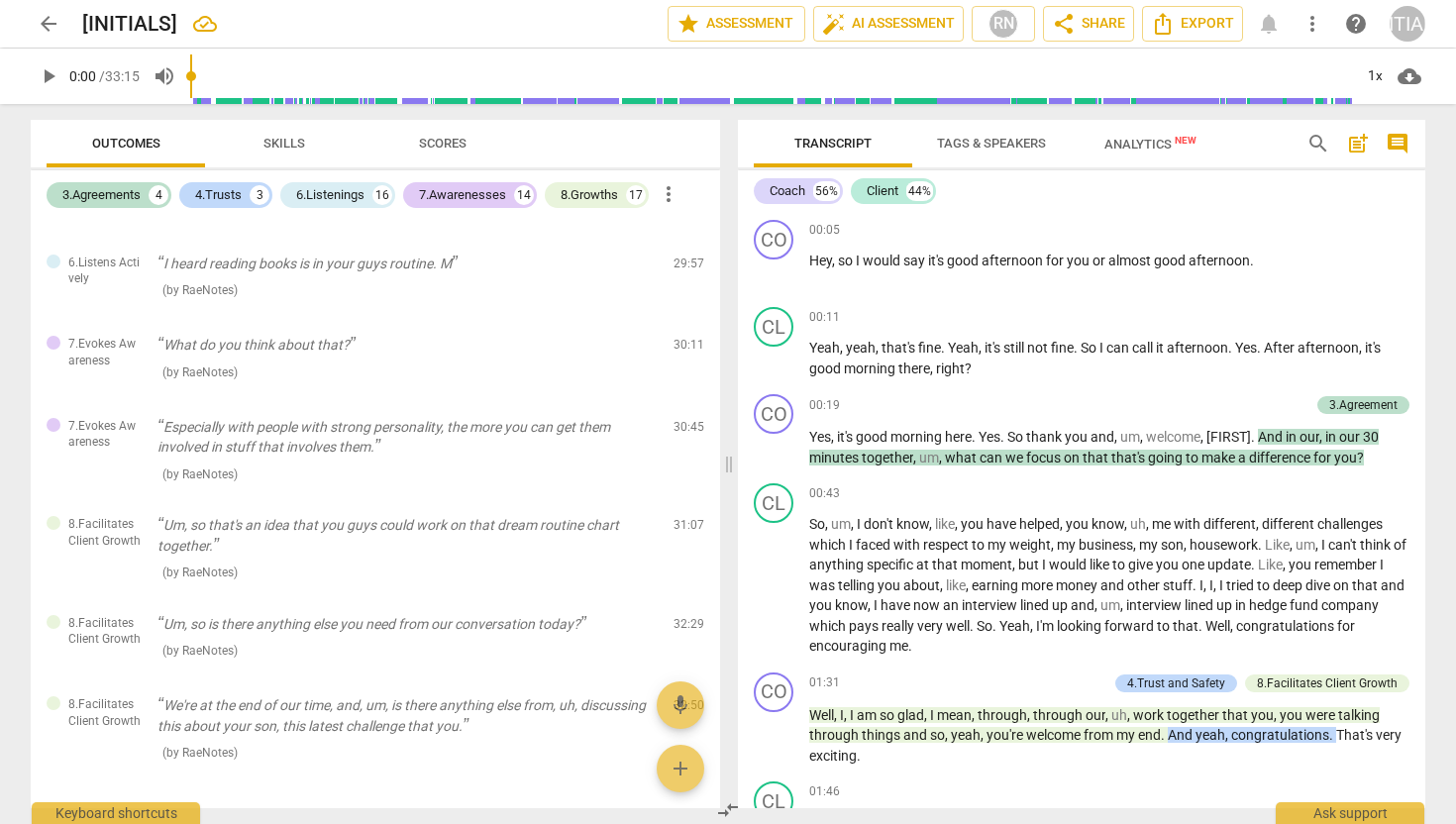 scroll, scrollTop: 4404, scrollLeft: 0, axis: vertical 